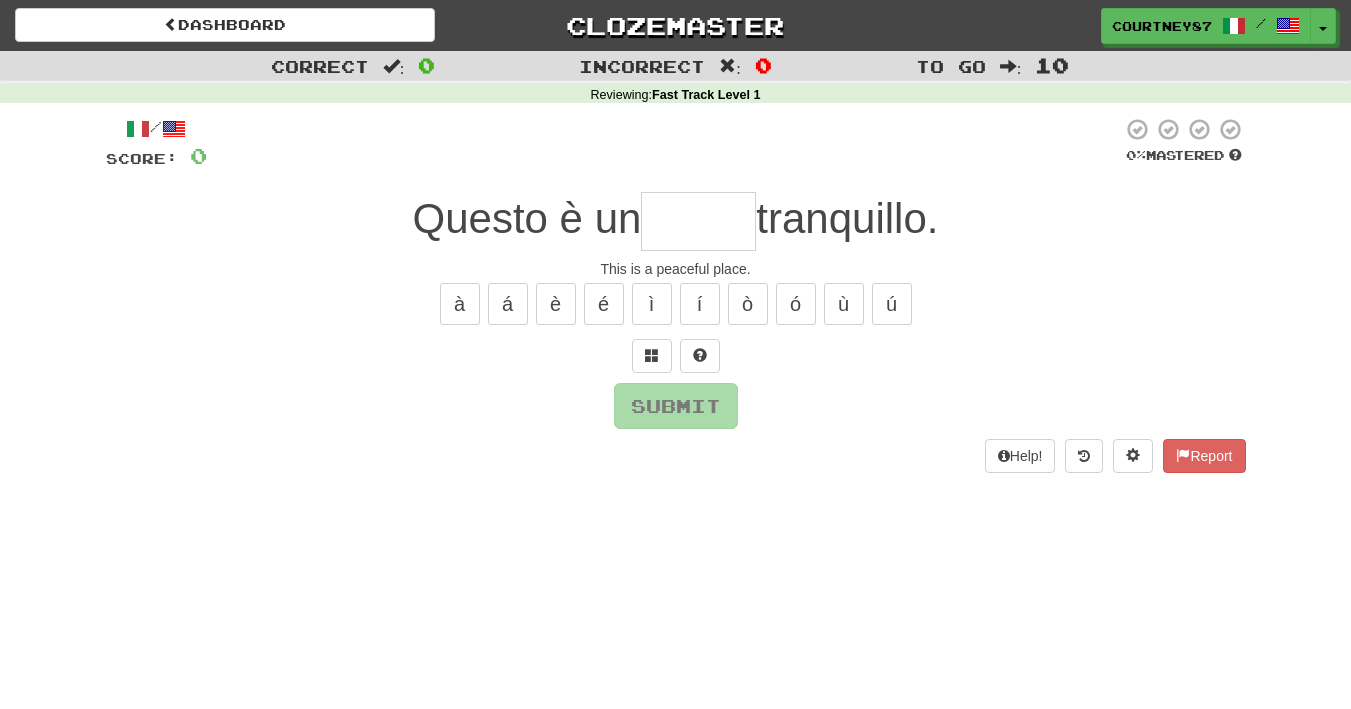 scroll, scrollTop: 0, scrollLeft: 0, axis: both 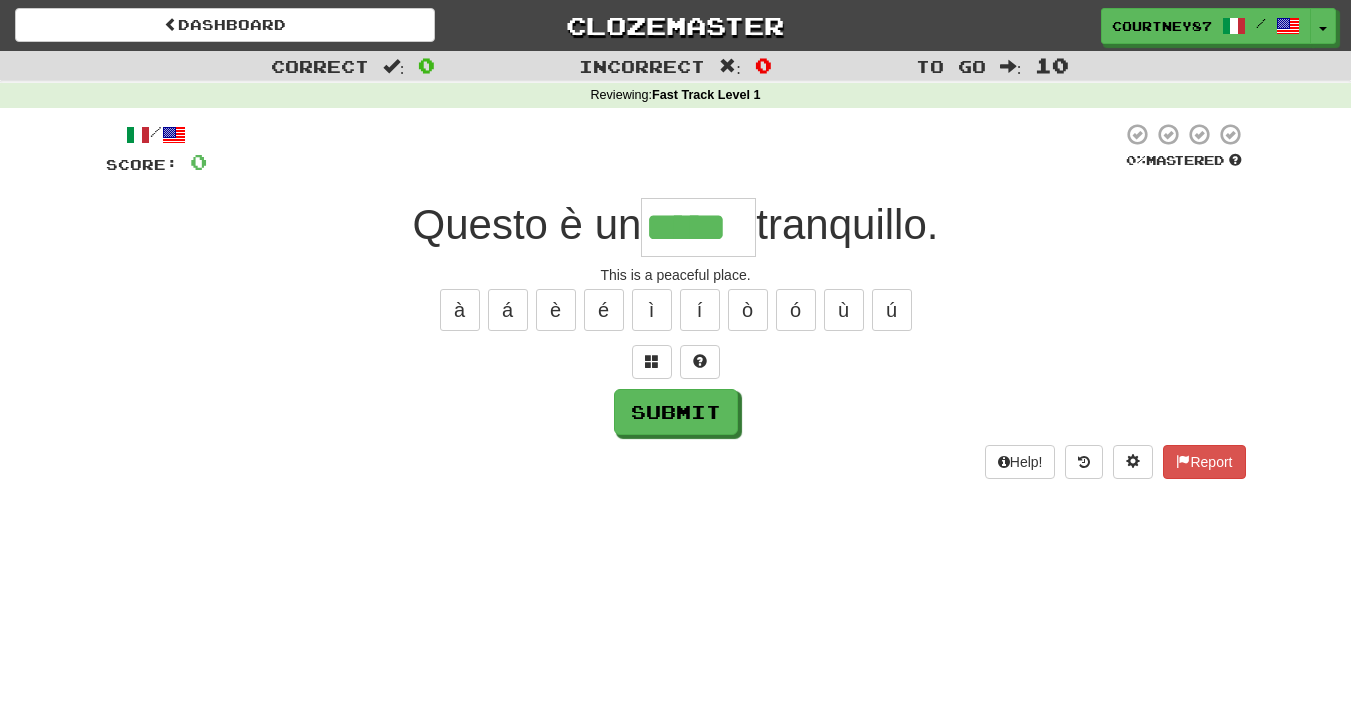 type on "*****" 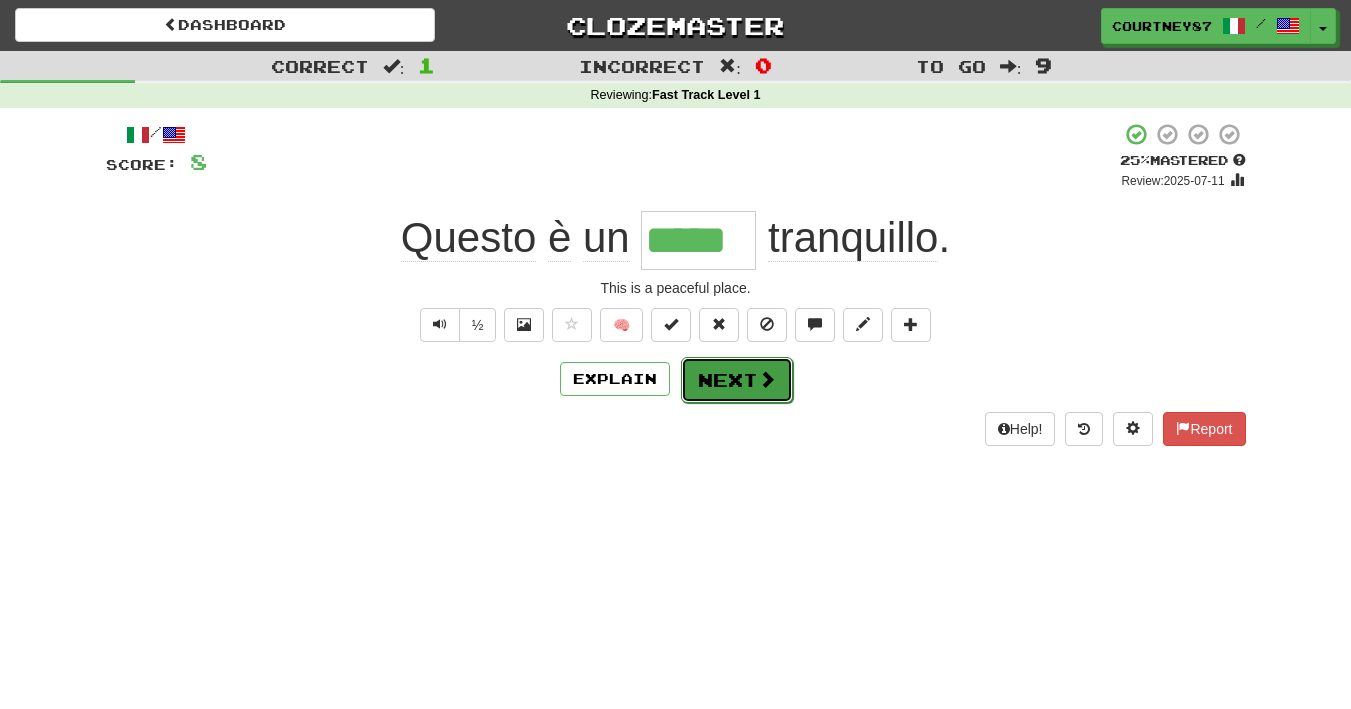 click on "Next" at bounding box center (737, 380) 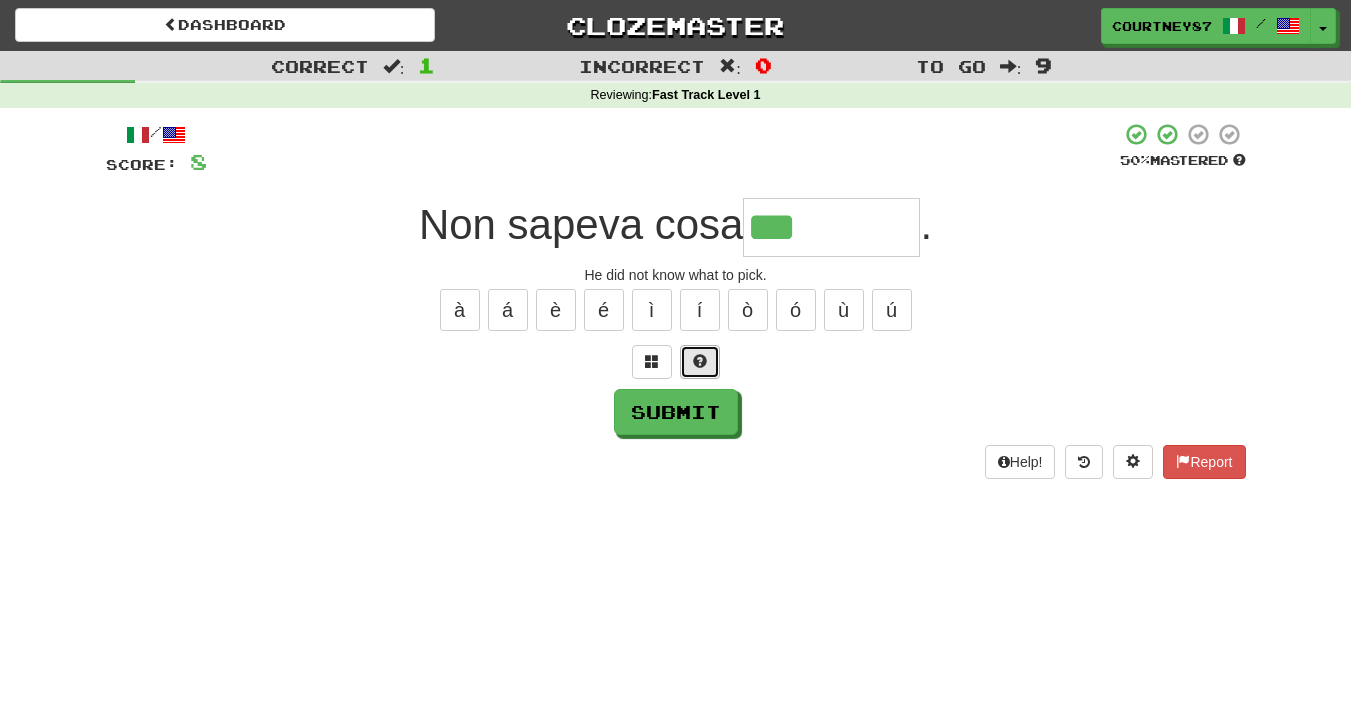 click at bounding box center [700, 361] 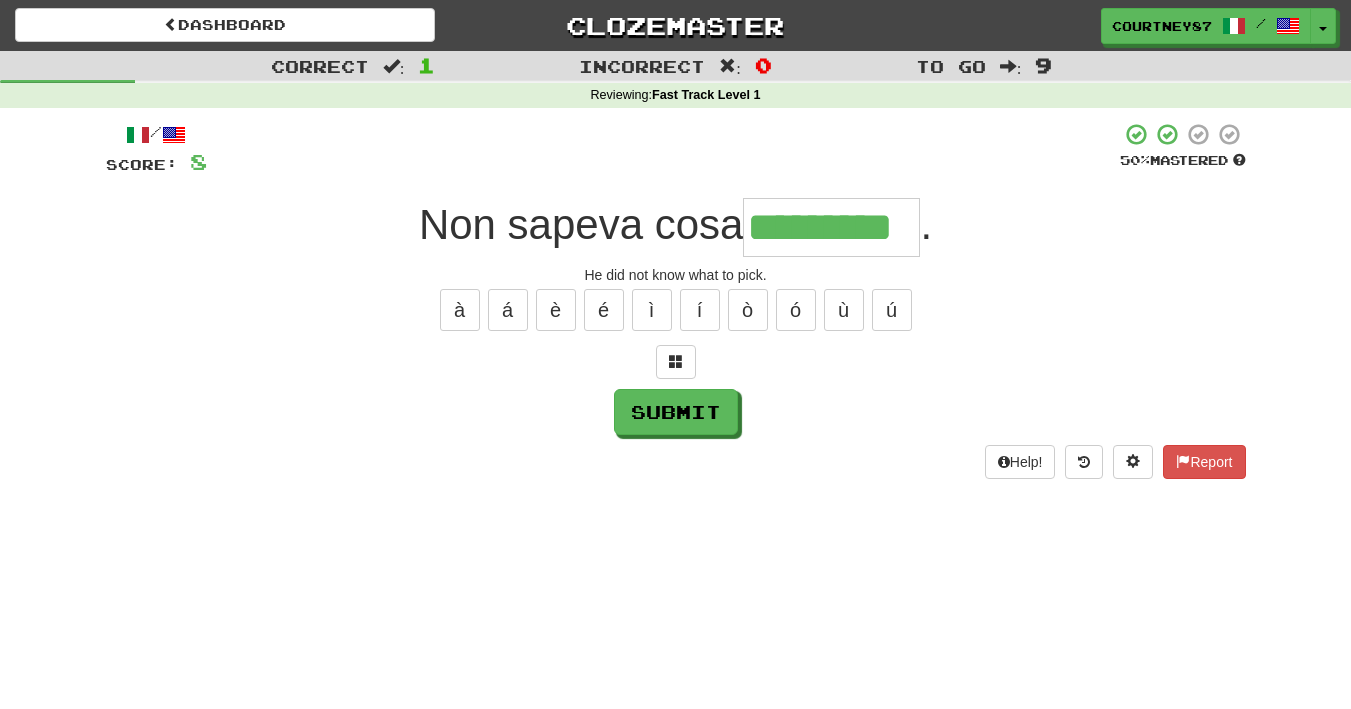 type on "*********" 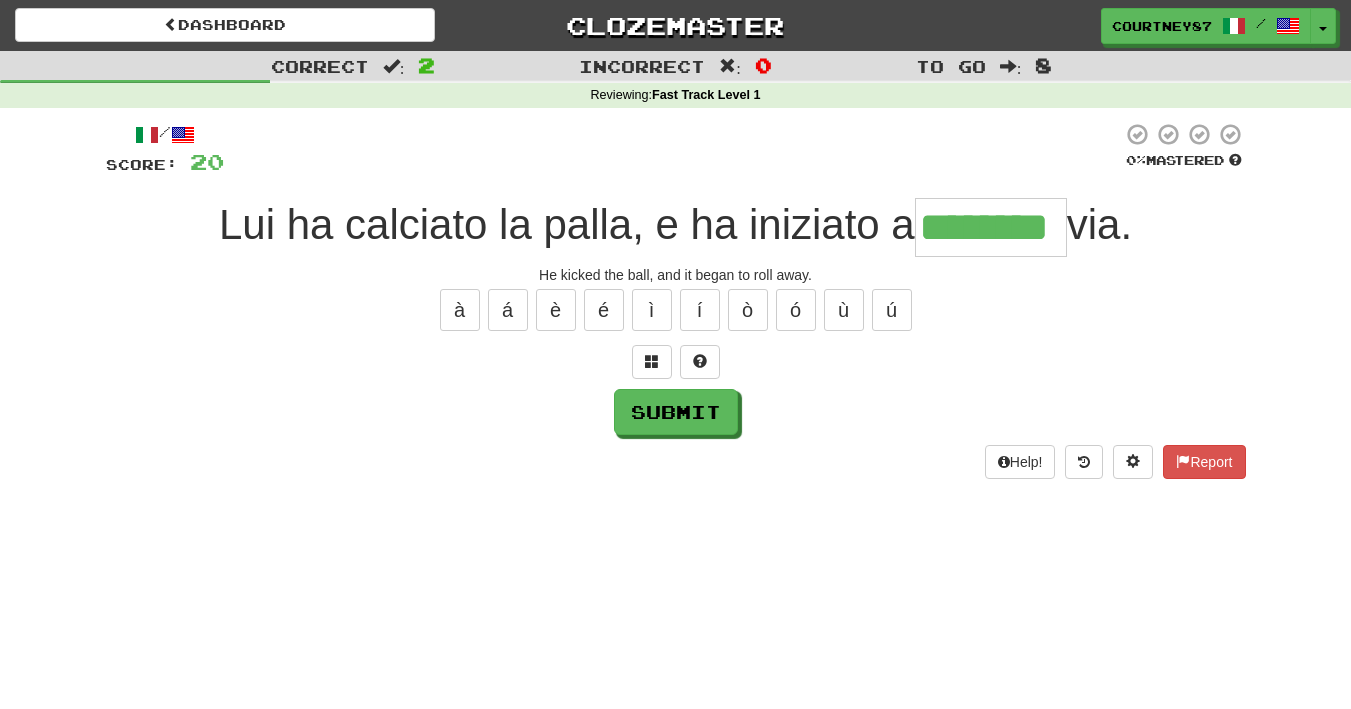 type on "********" 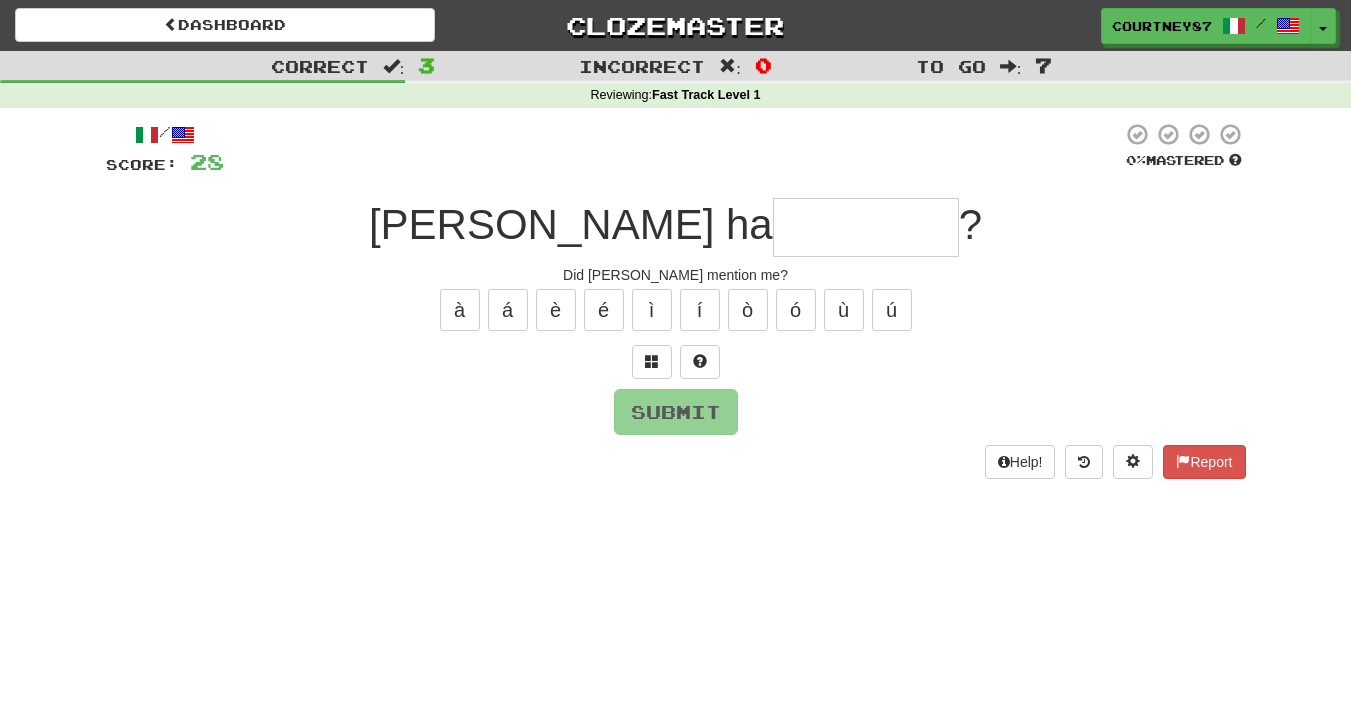 type on "*" 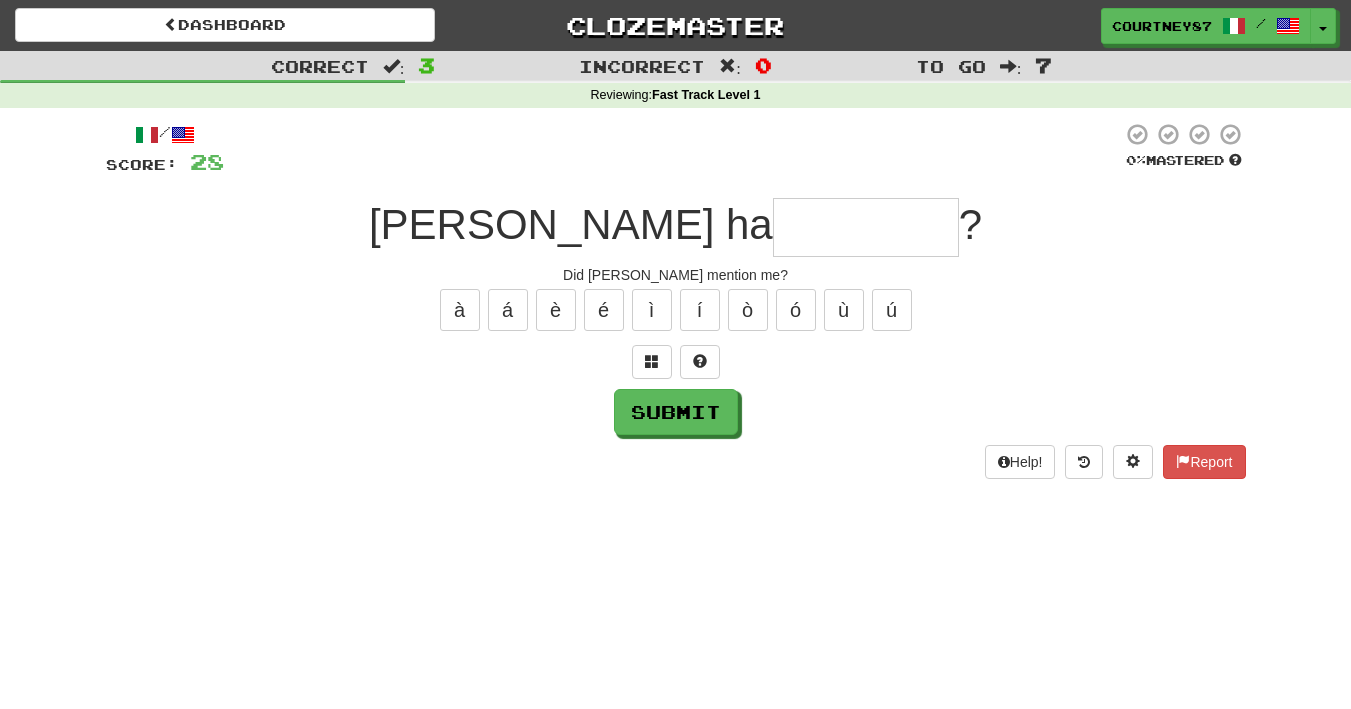 type on "*" 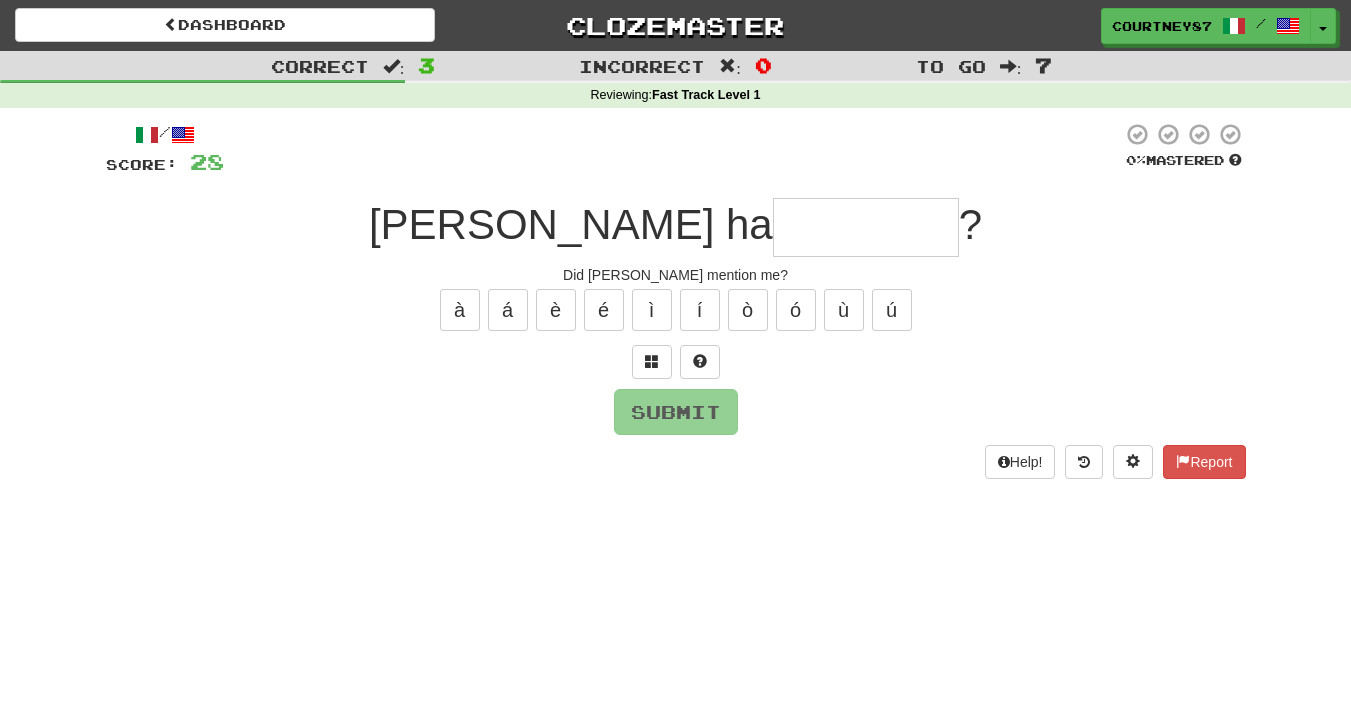 type on "*" 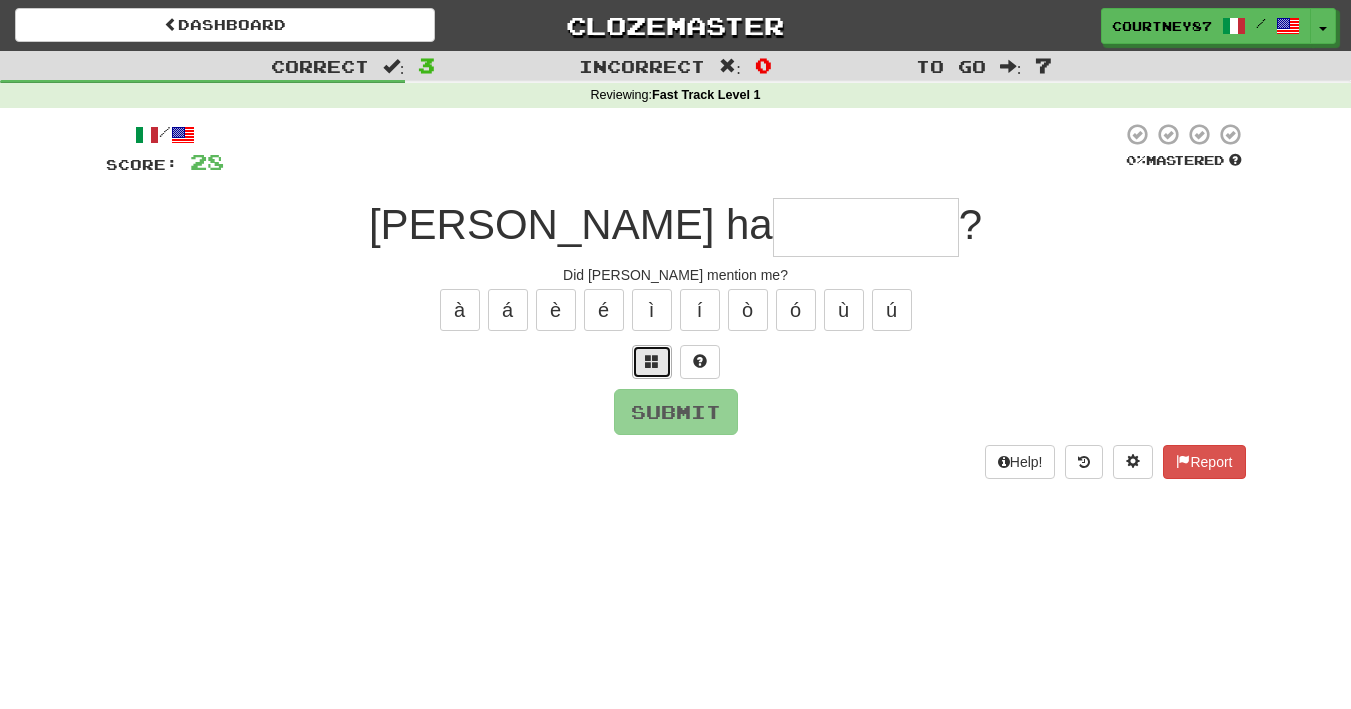 click at bounding box center [652, 361] 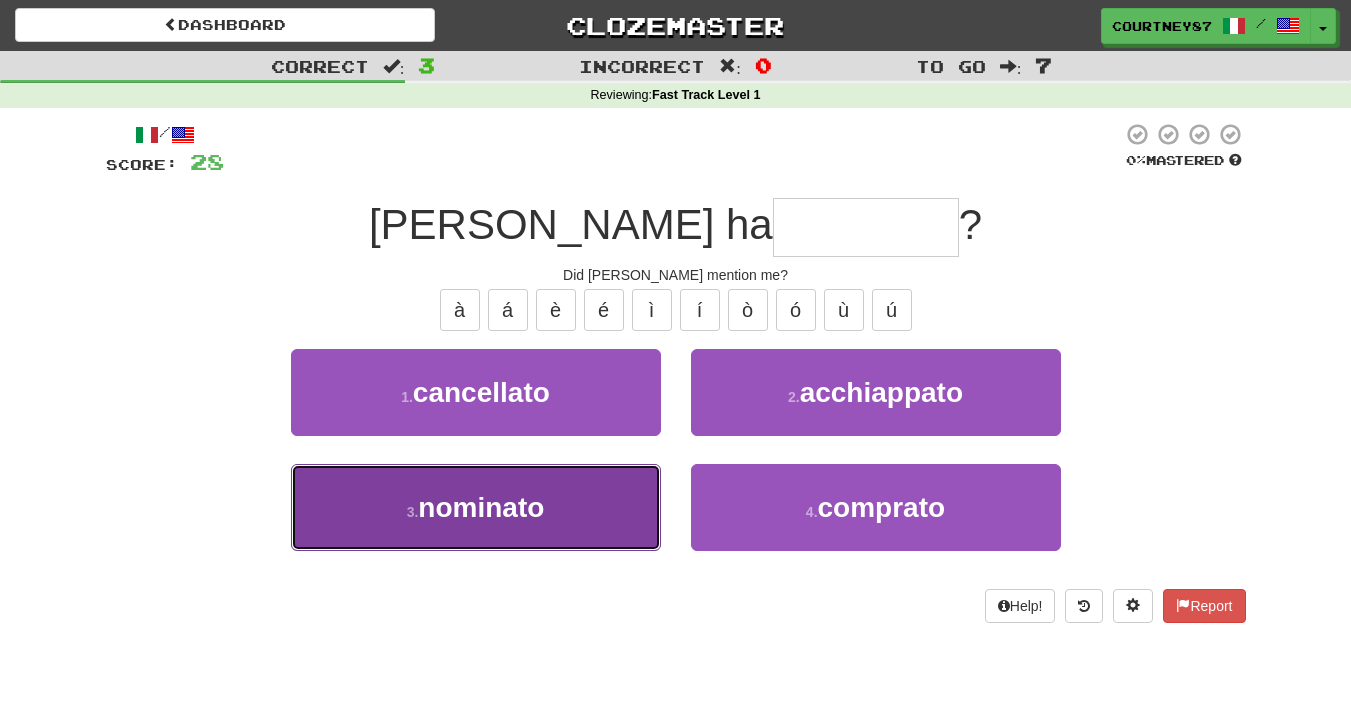 click on "3 .  nominato" at bounding box center [476, 507] 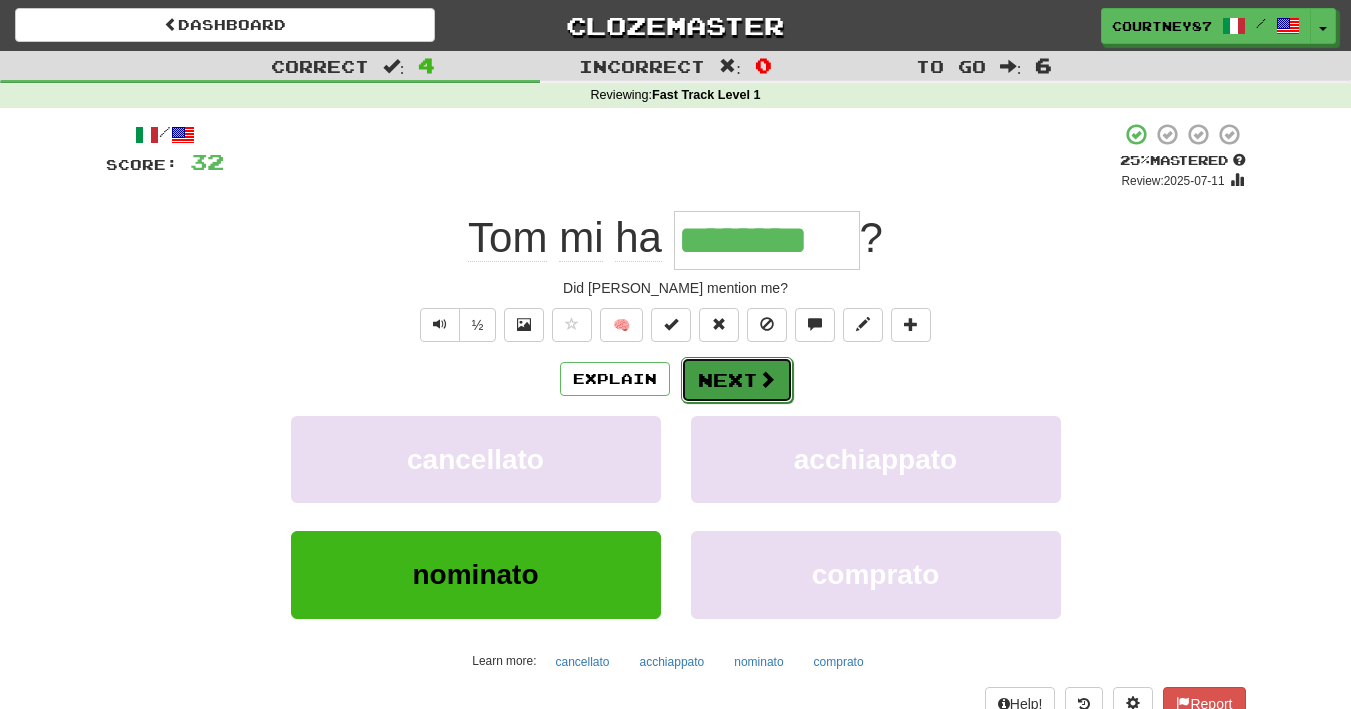 click on "Next" at bounding box center (737, 380) 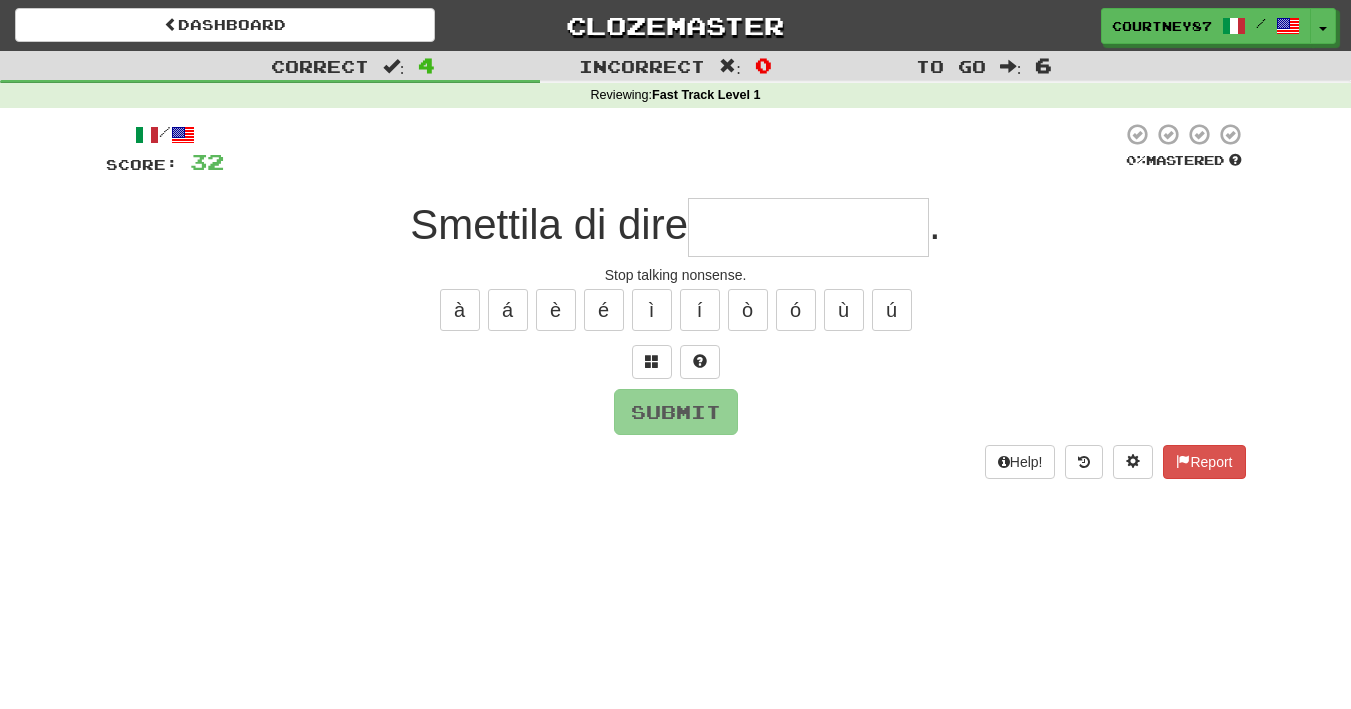 type on "*" 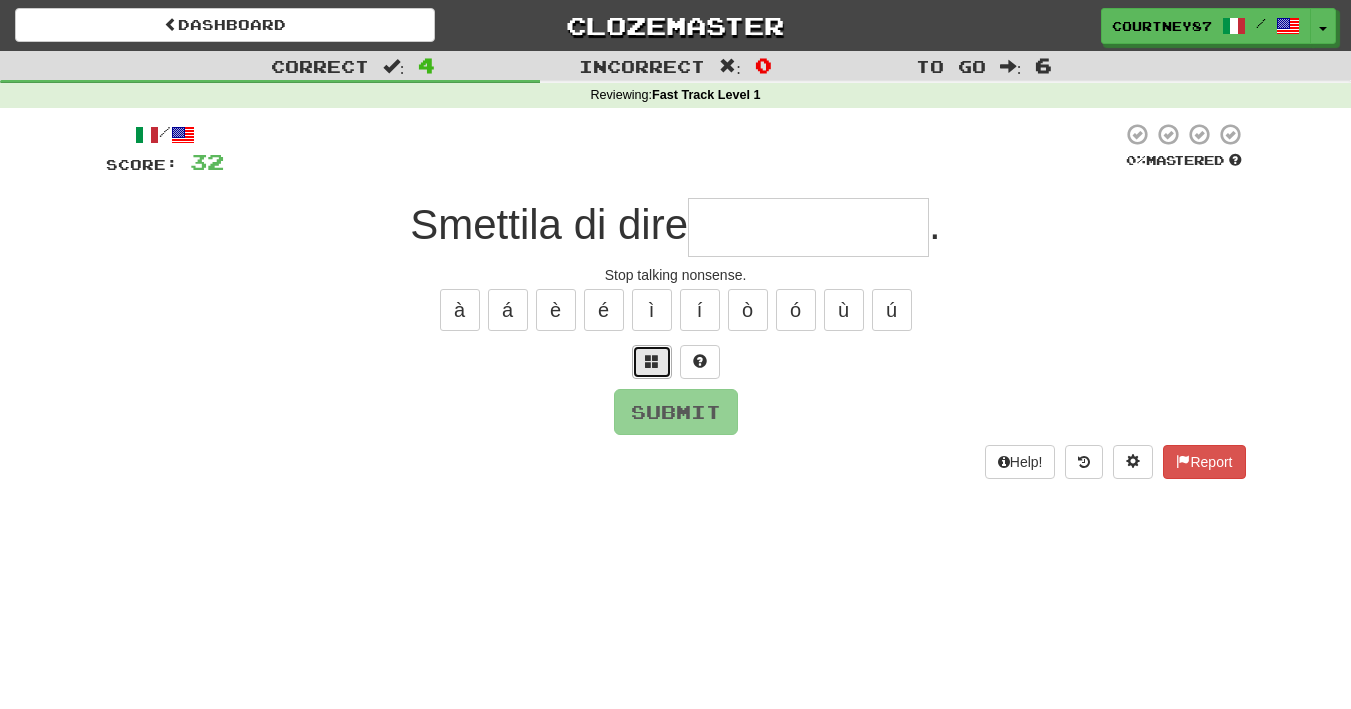 click at bounding box center (652, 361) 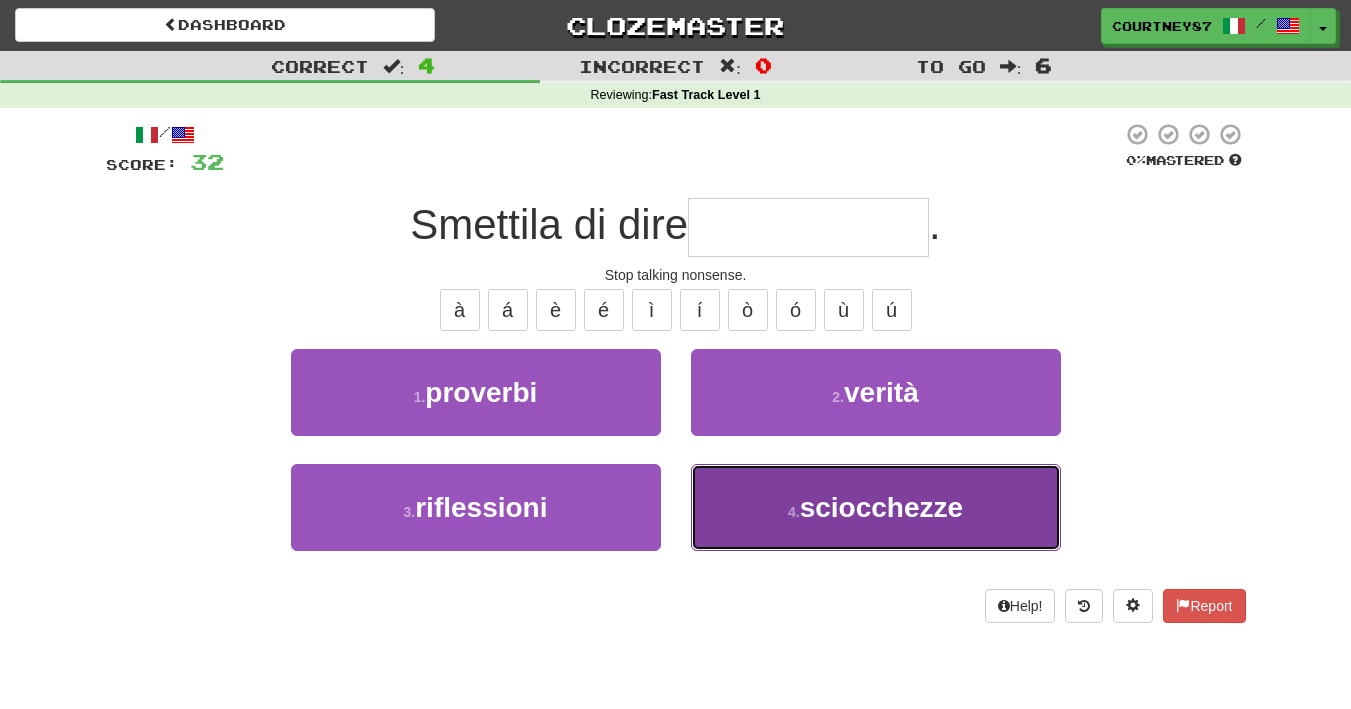 click on "4 .  sciocchezze" at bounding box center [876, 507] 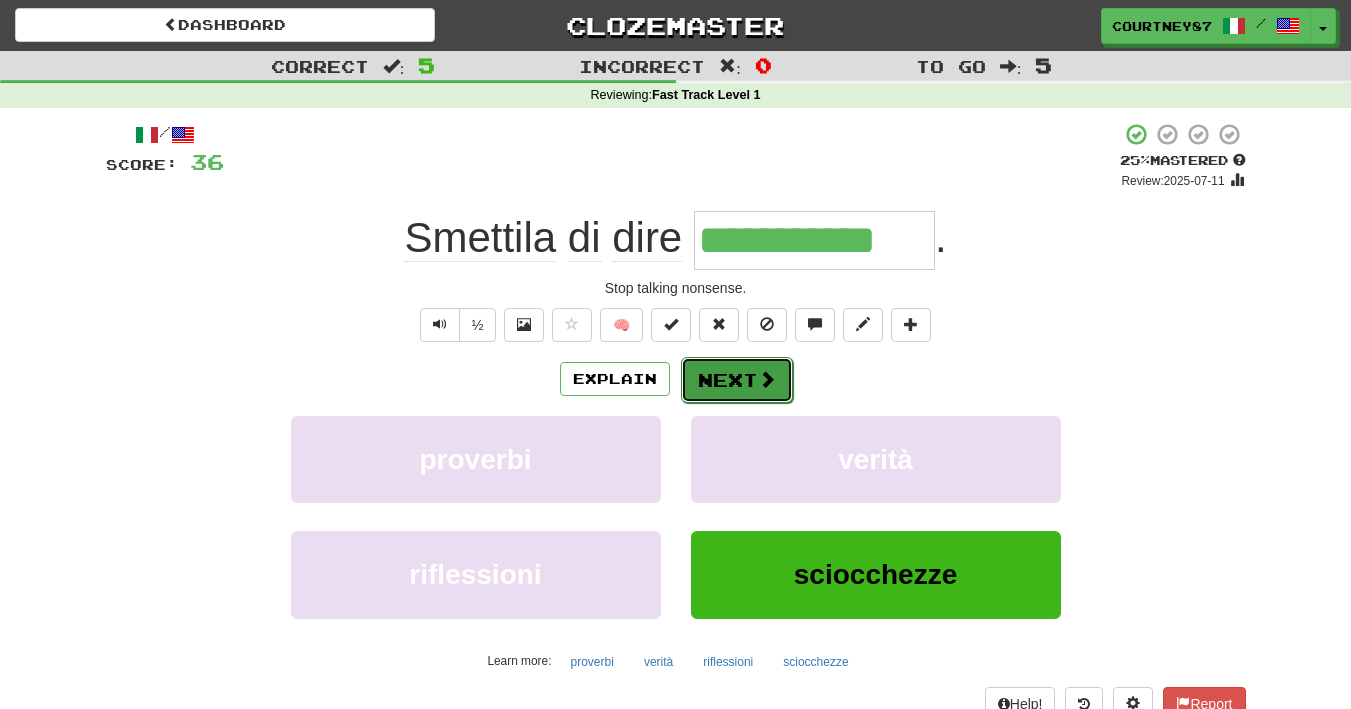 click on "Next" at bounding box center (737, 380) 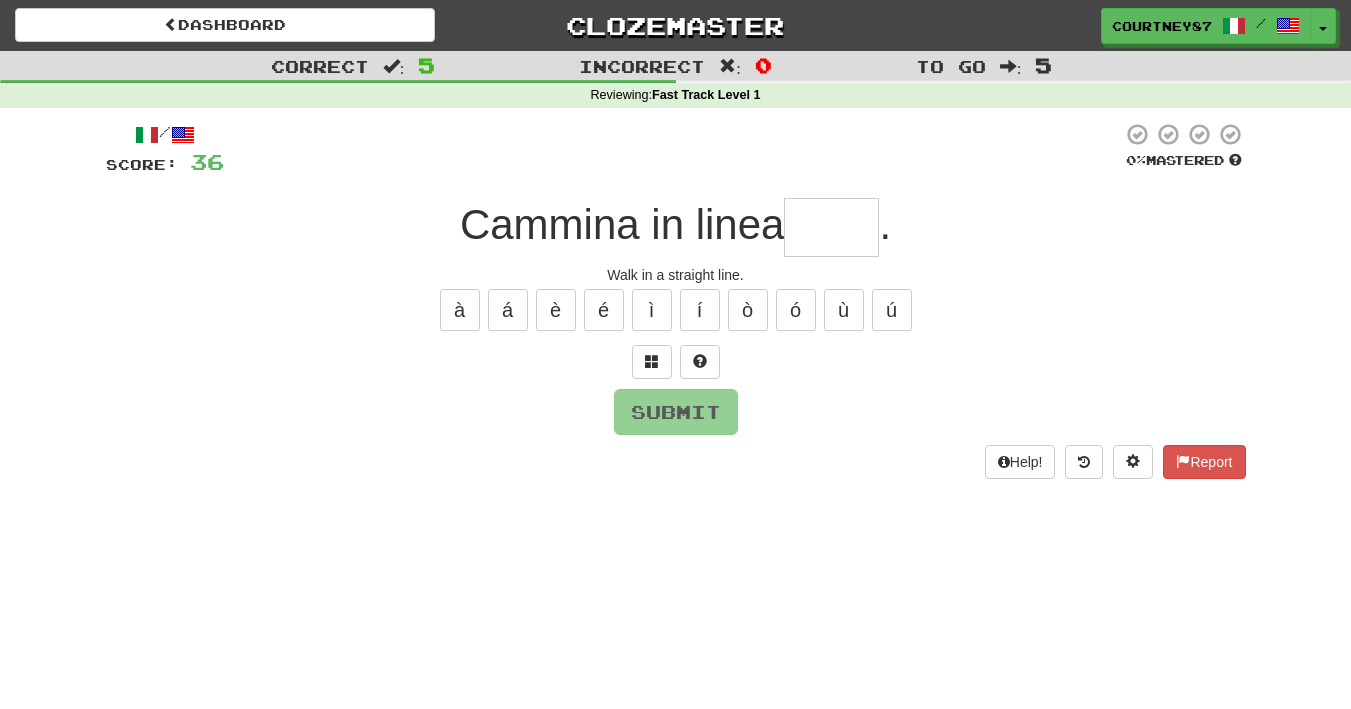 type on "*" 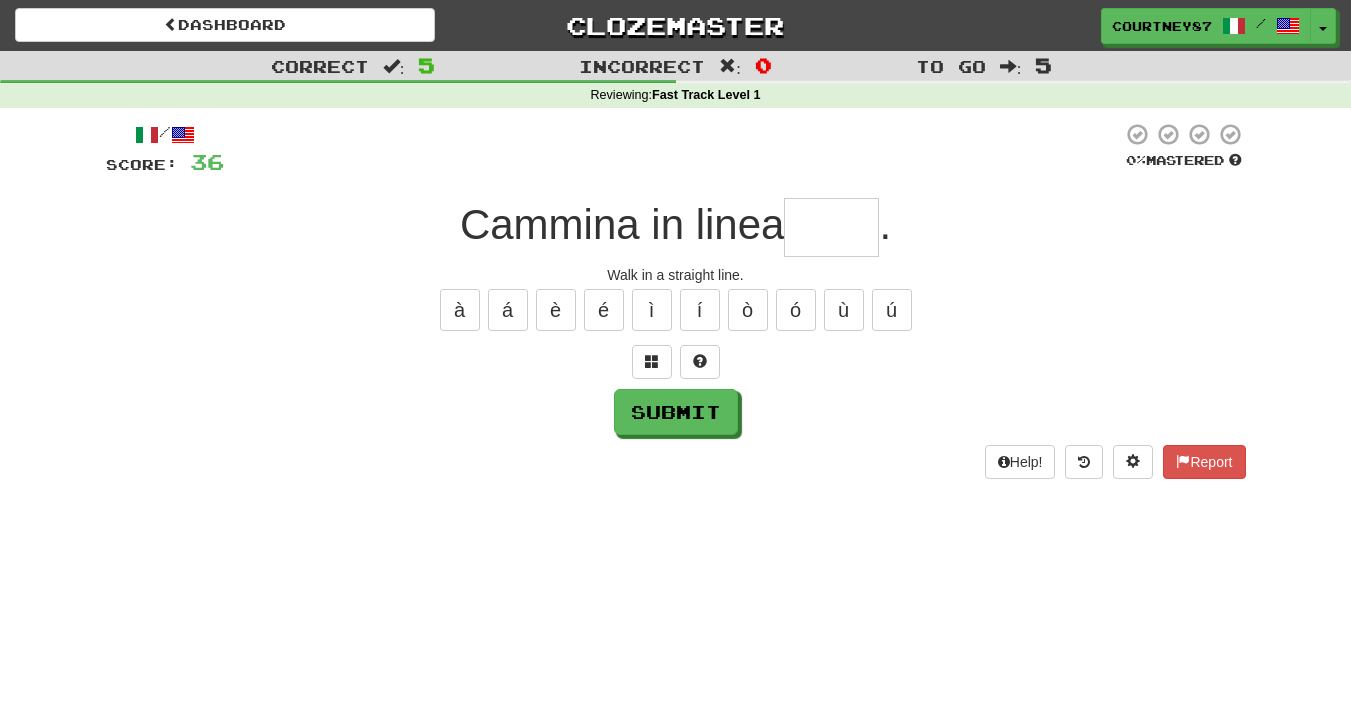 type on "*" 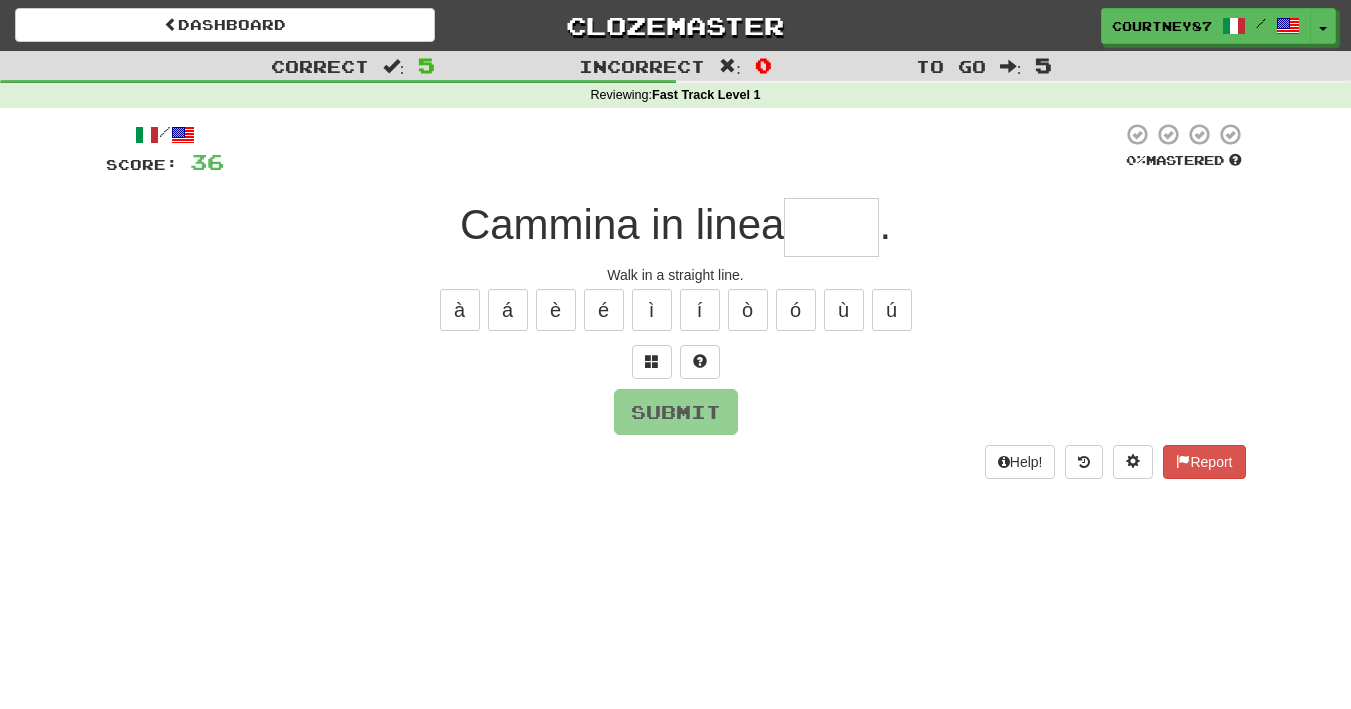 type on "*" 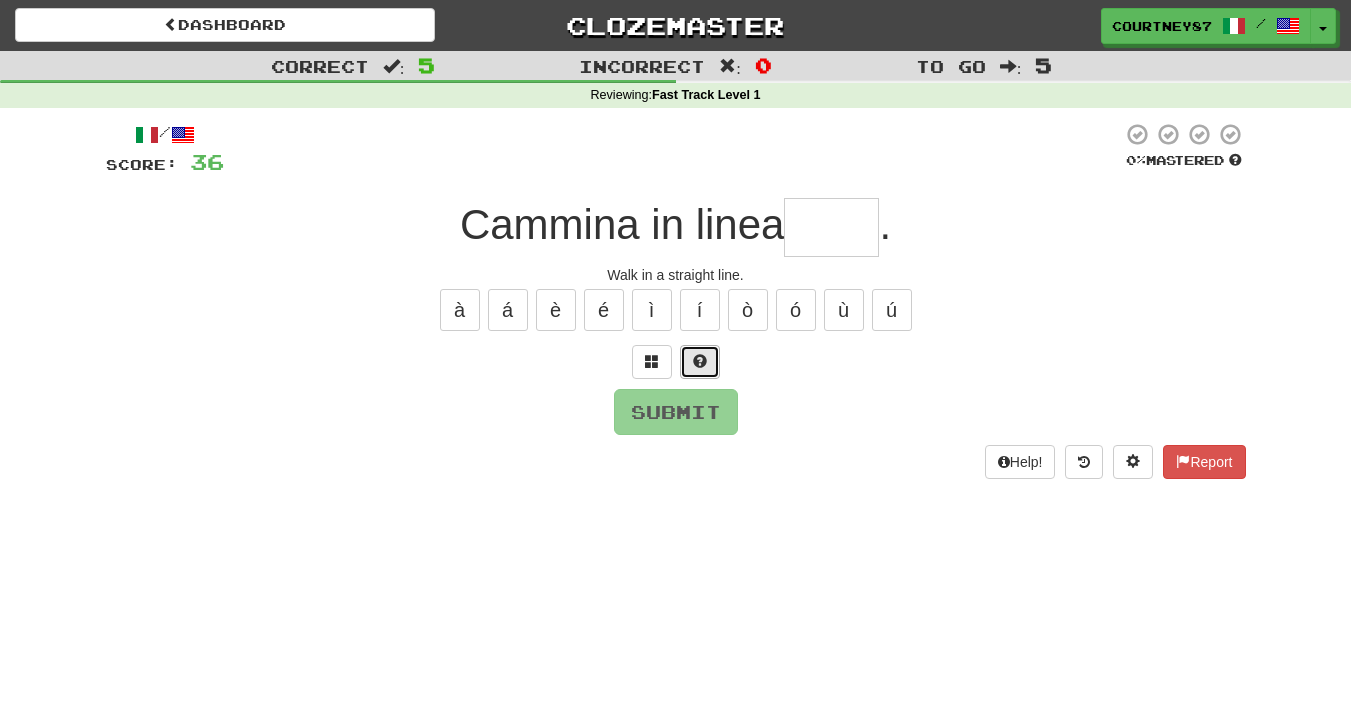 click at bounding box center (700, 361) 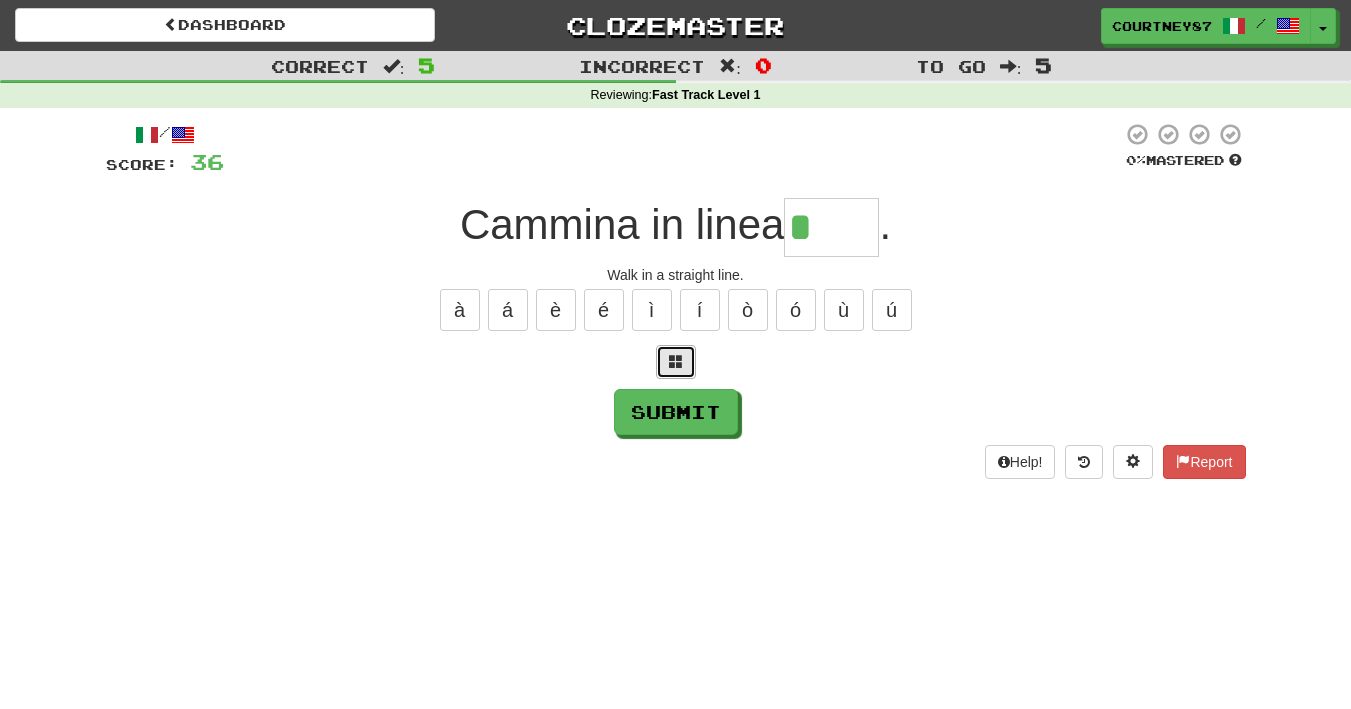 click at bounding box center (676, 361) 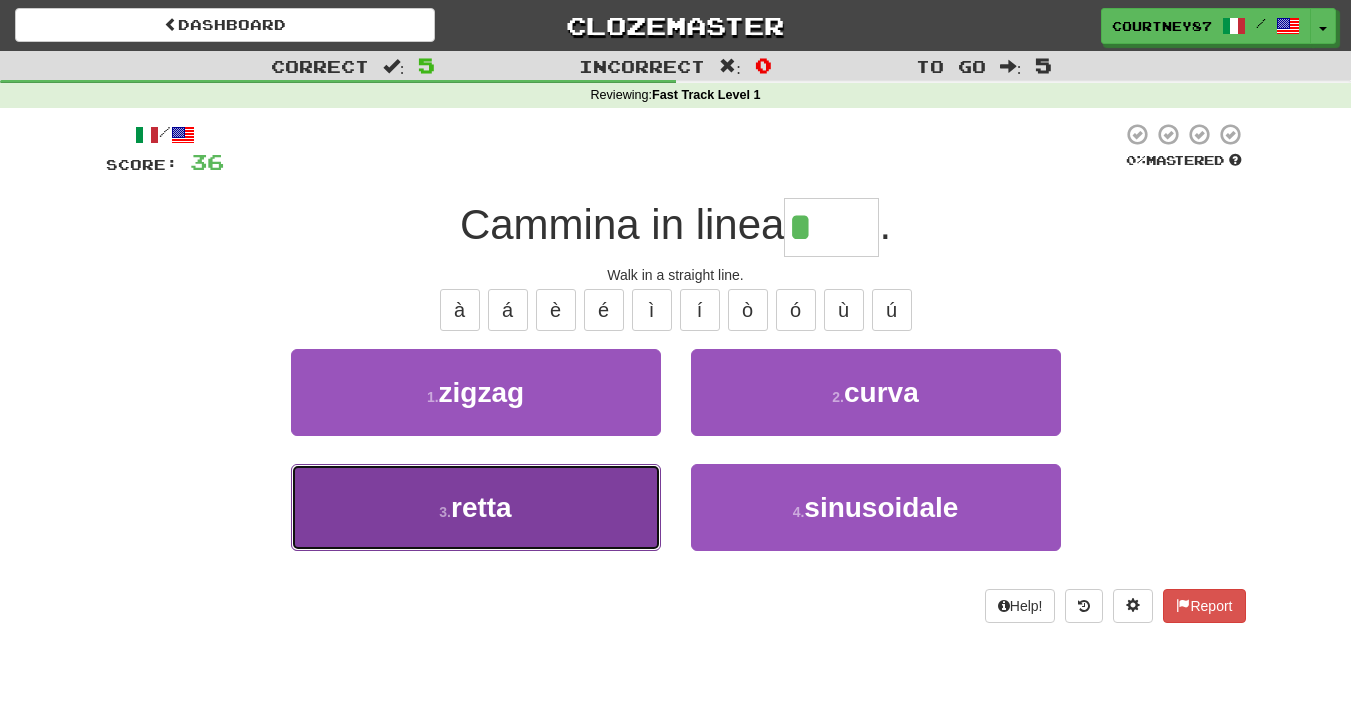 click on "3 .  retta" at bounding box center [476, 507] 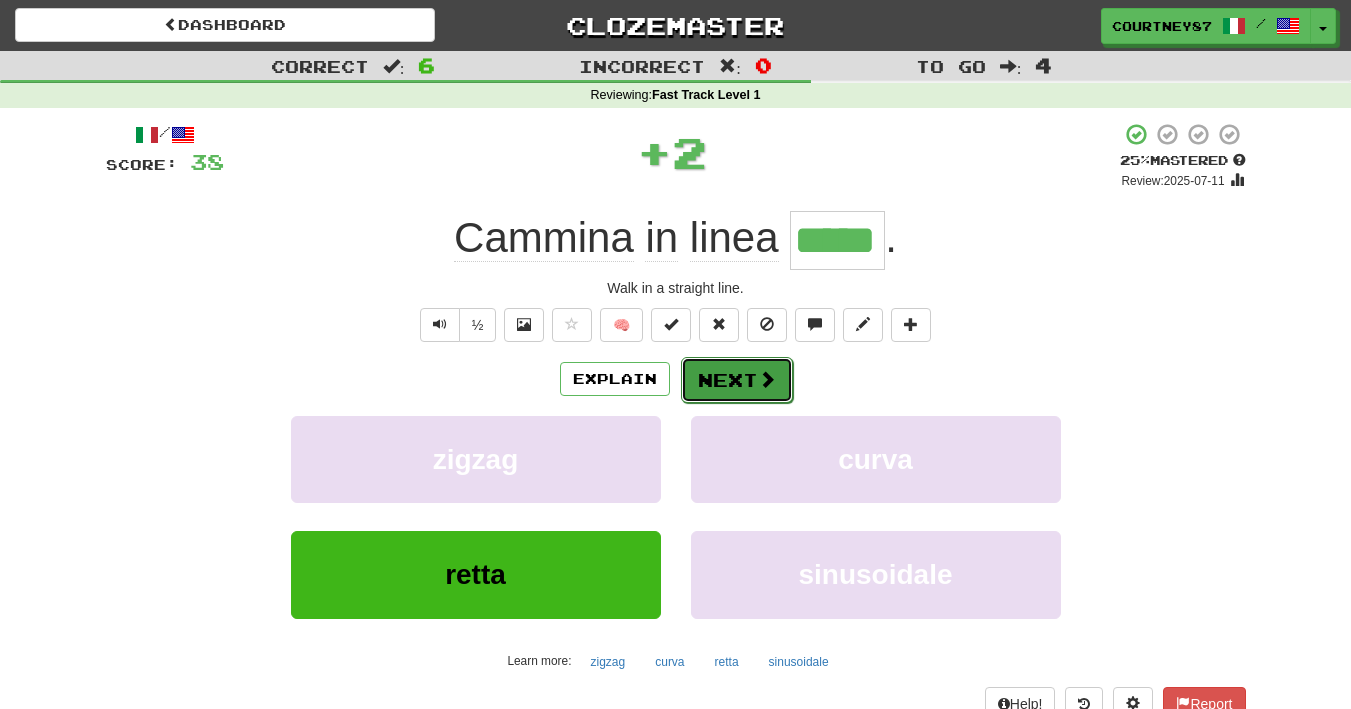 click on "Next" at bounding box center [737, 380] 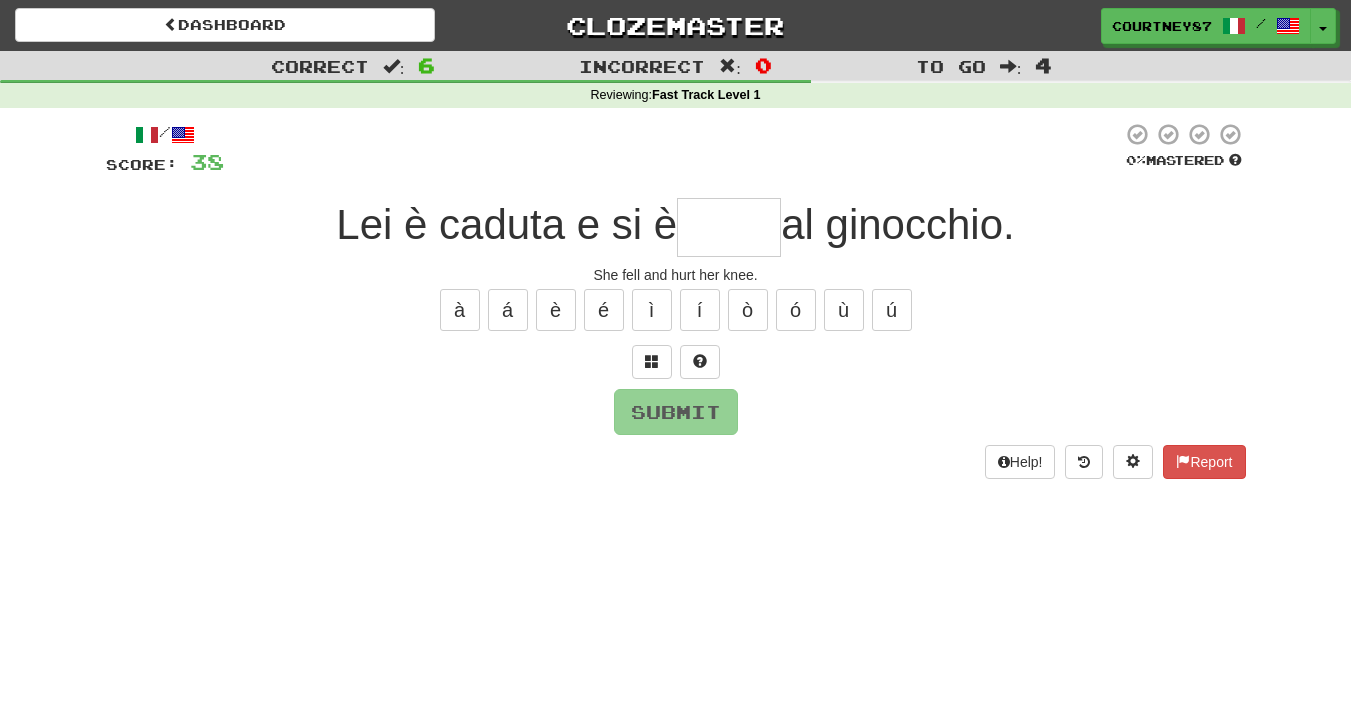 type on "*" 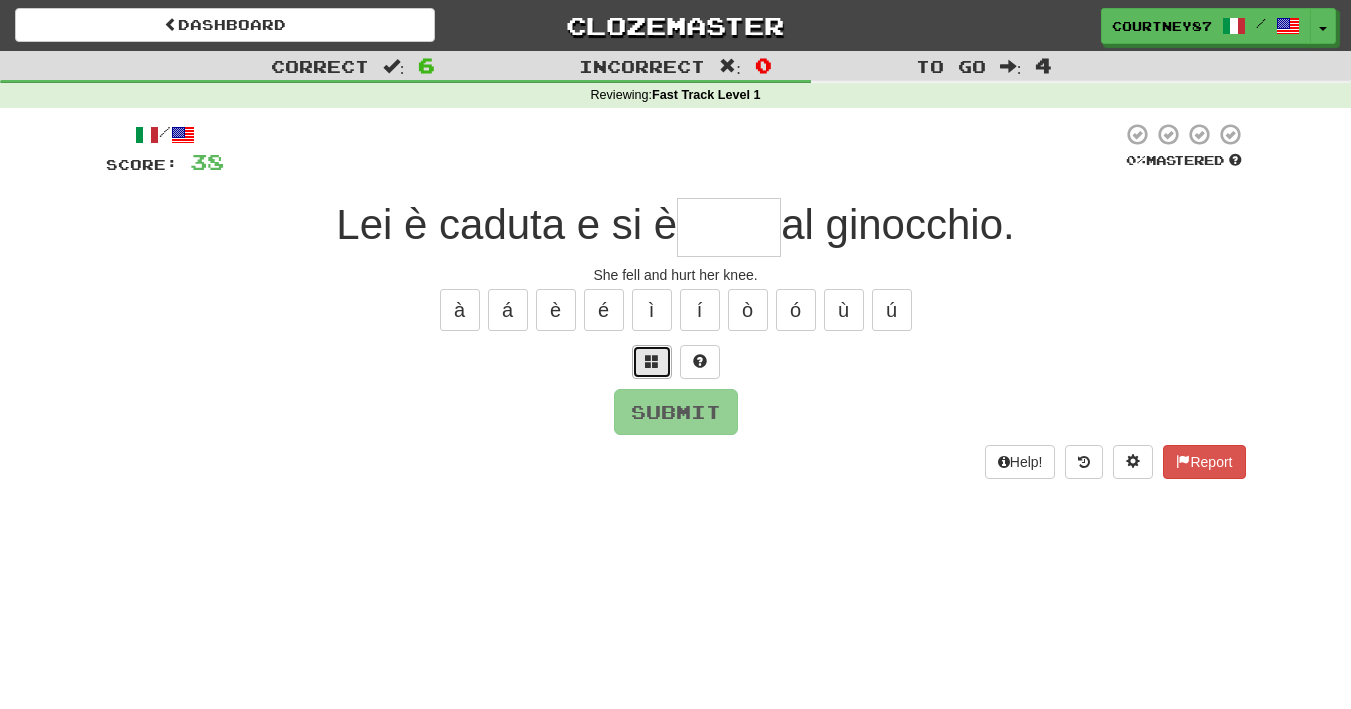 click at bounding box center (652, 361) 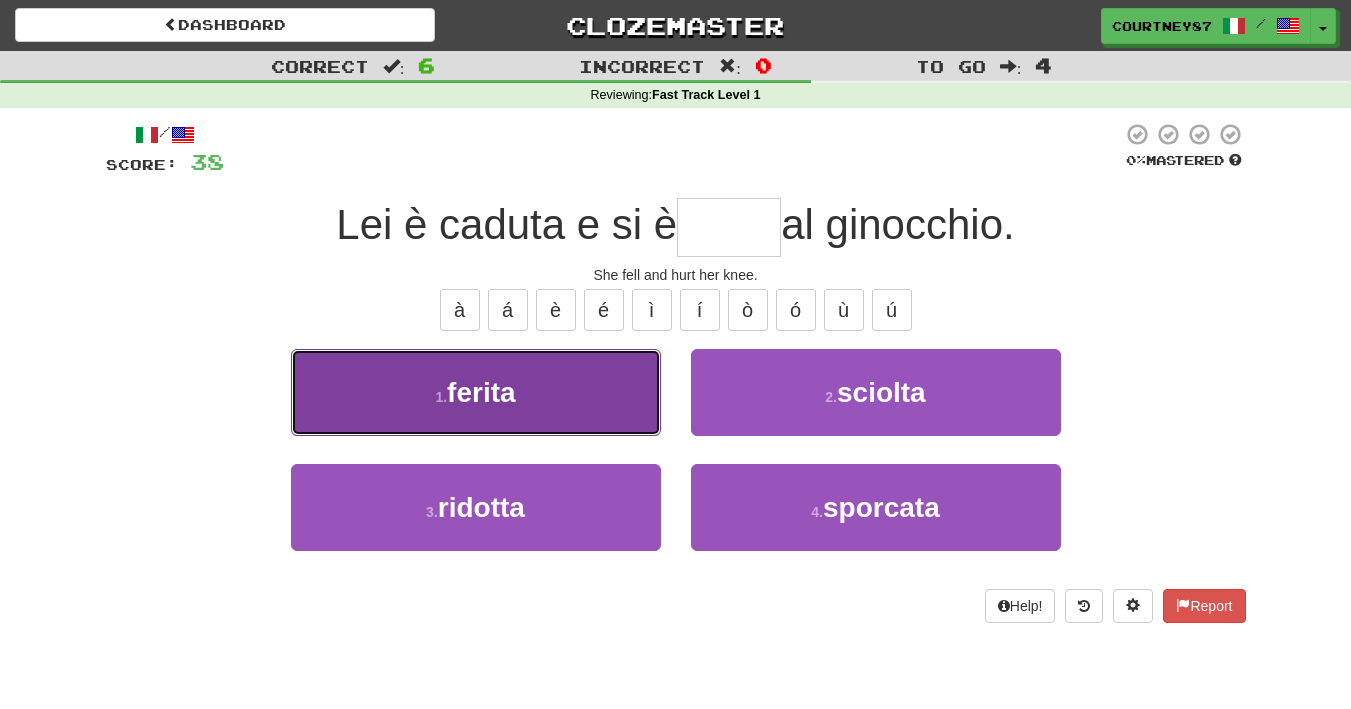 click on "1 .  ferita" at bounding box center [476, 392] 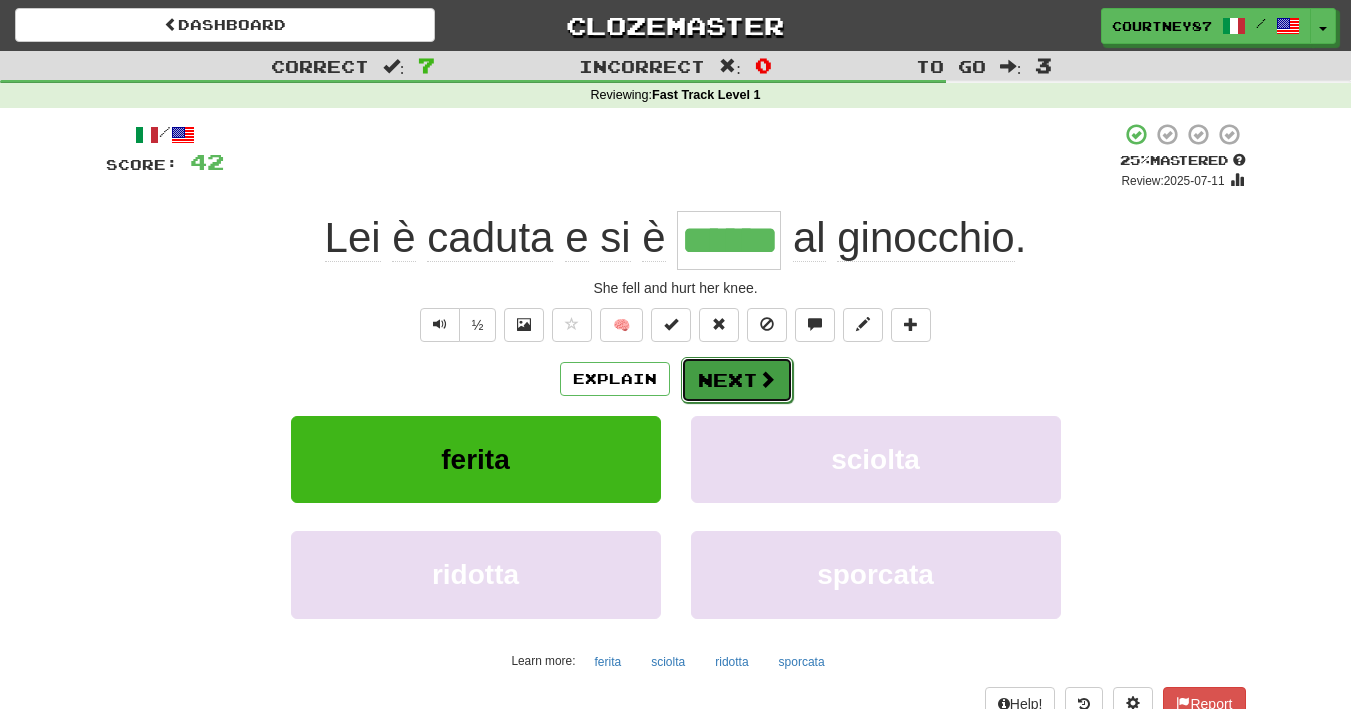click on "Next" at bounding box center [737, 380] 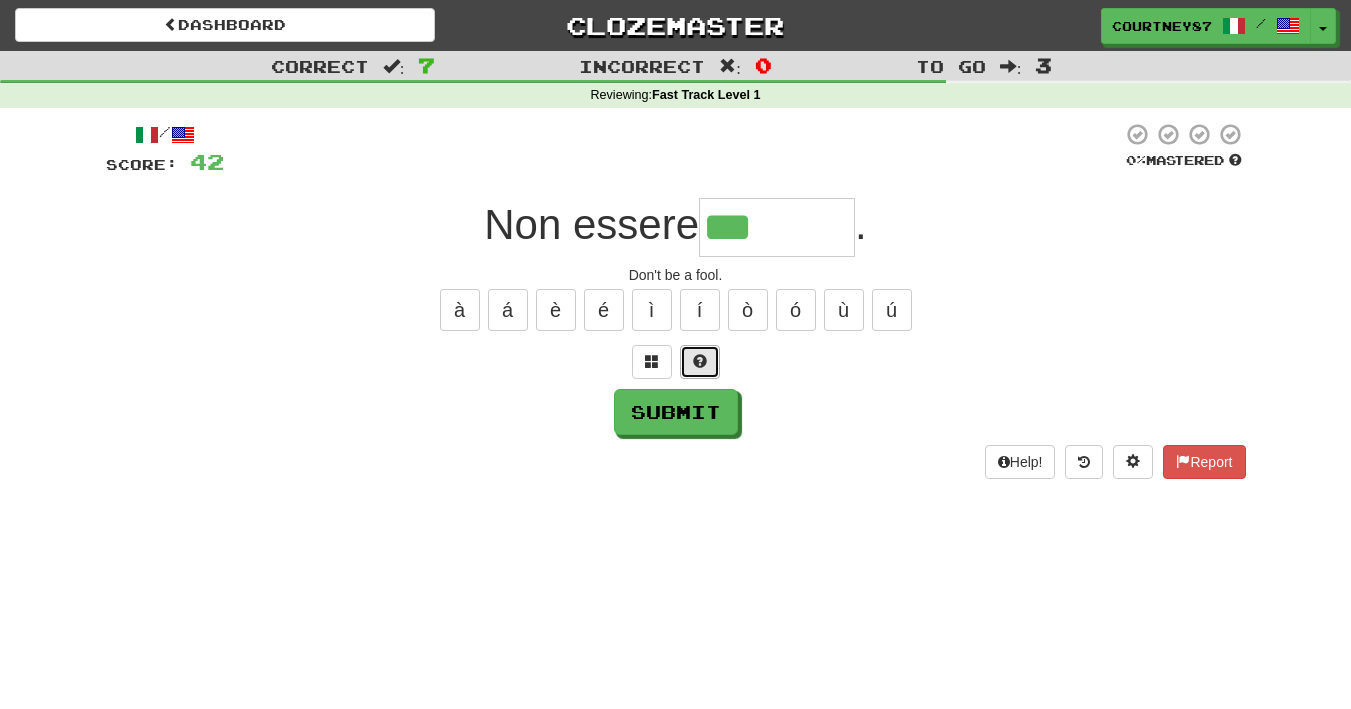 click at bounding box center [700, 362] 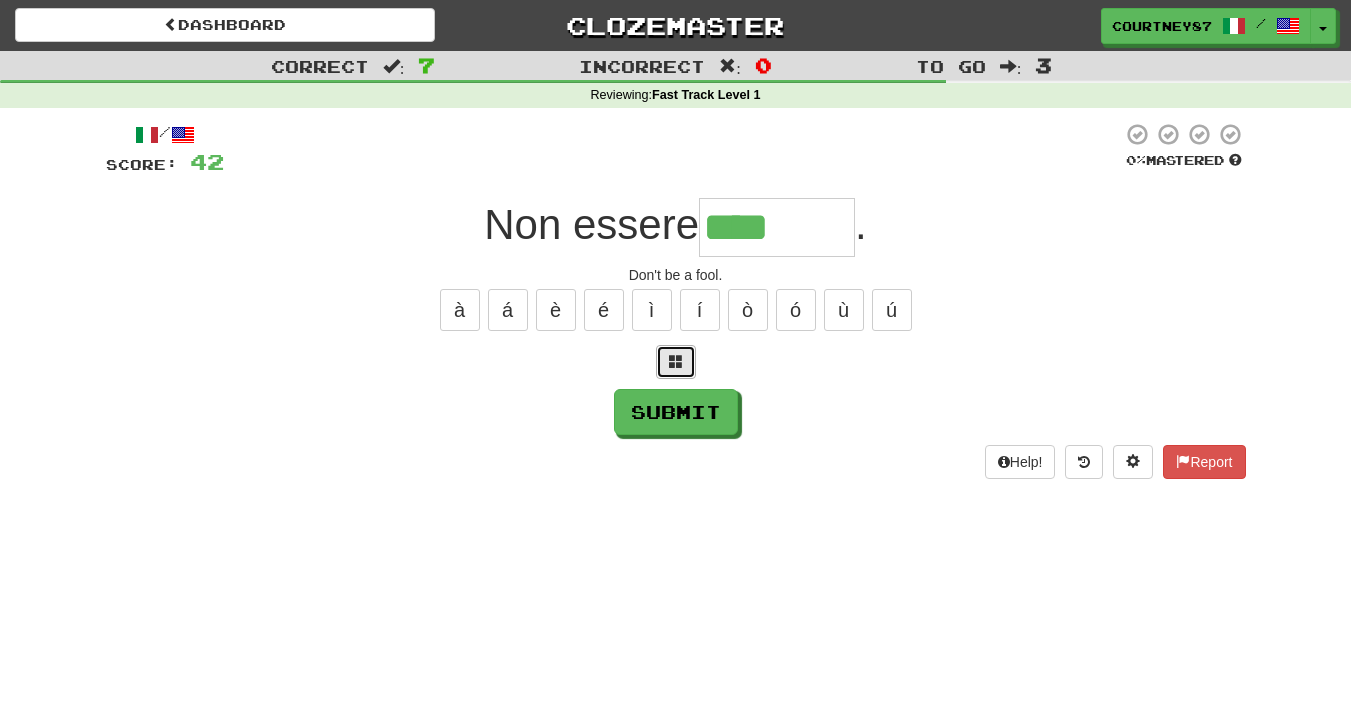 click at bounding box center (676, 362) 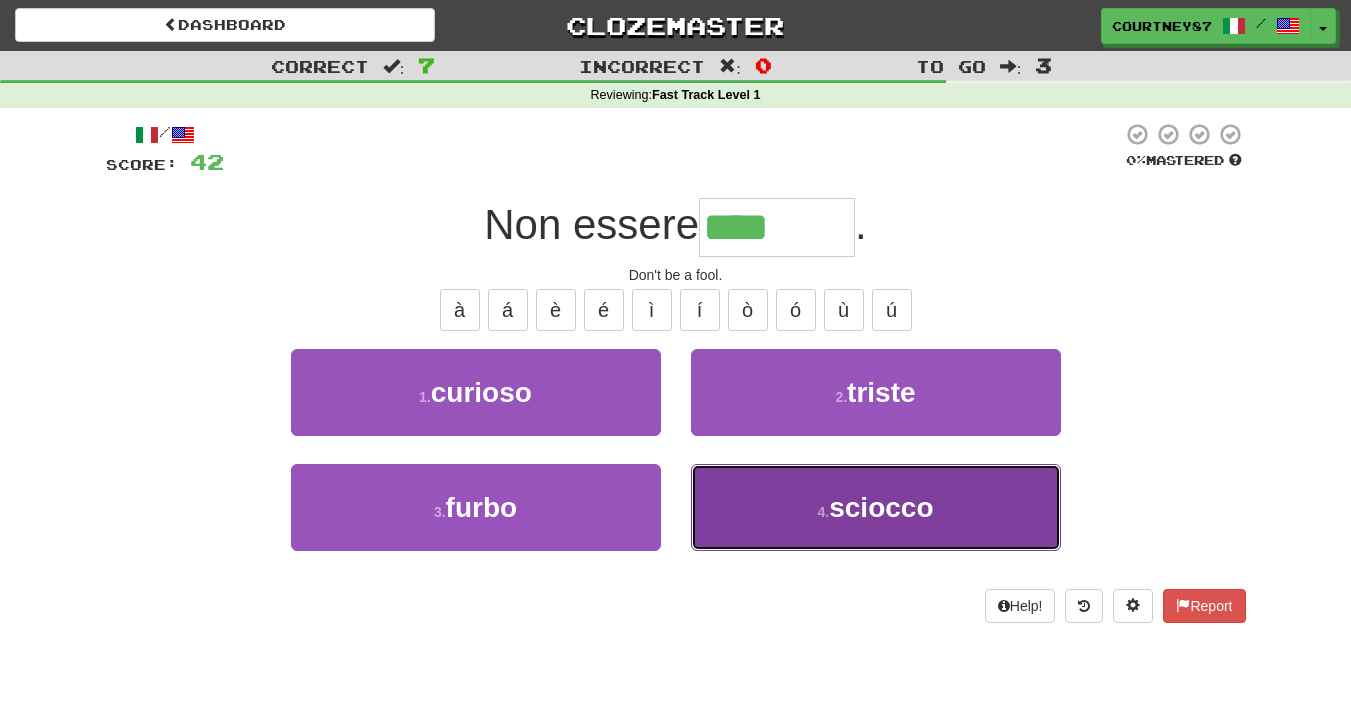 click on "4 .  sciocco" at bounding box center [876, 507] 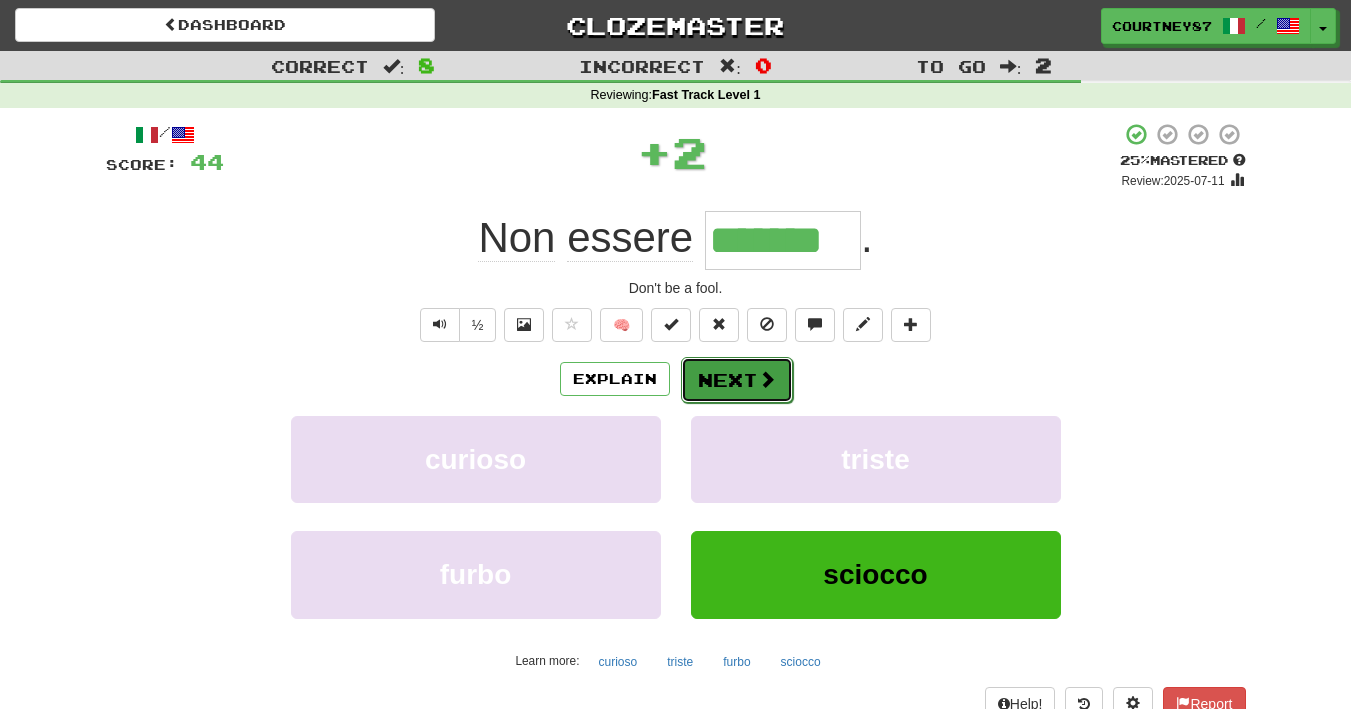 click on "Next" at bounding box center (737, 380) 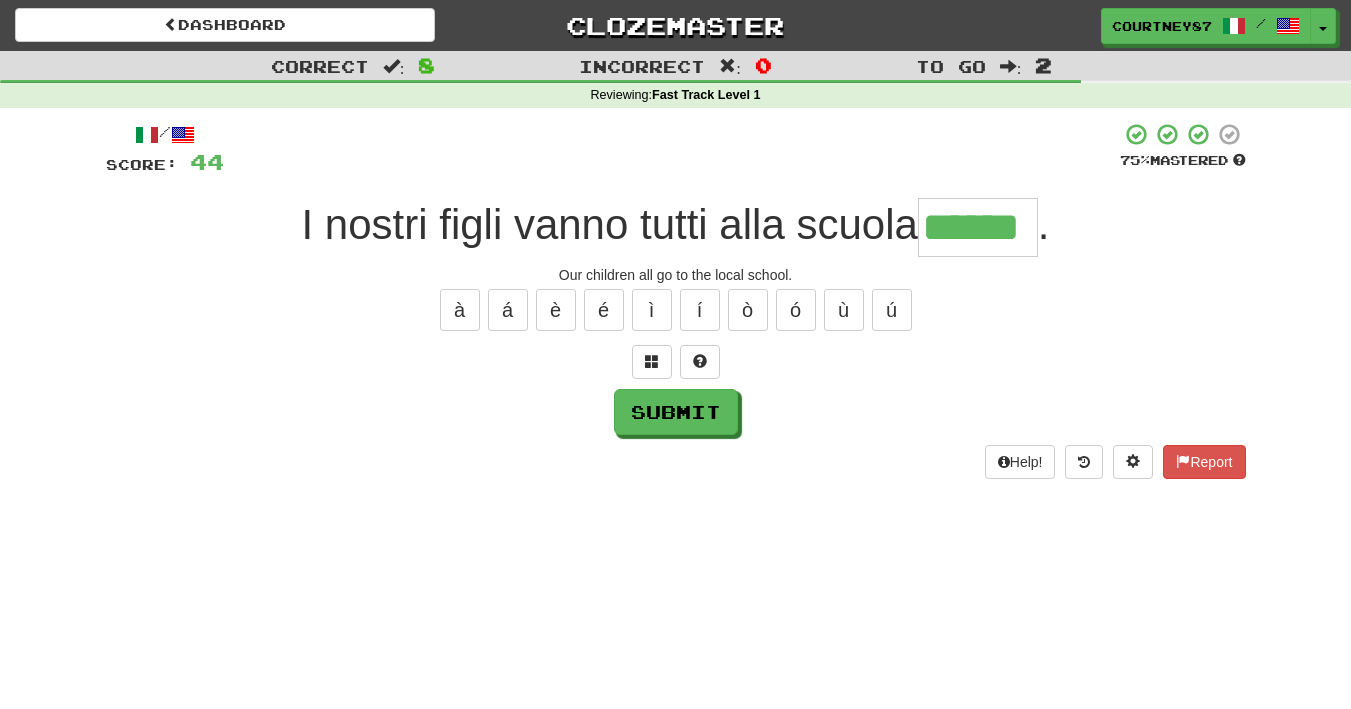 type on "******" 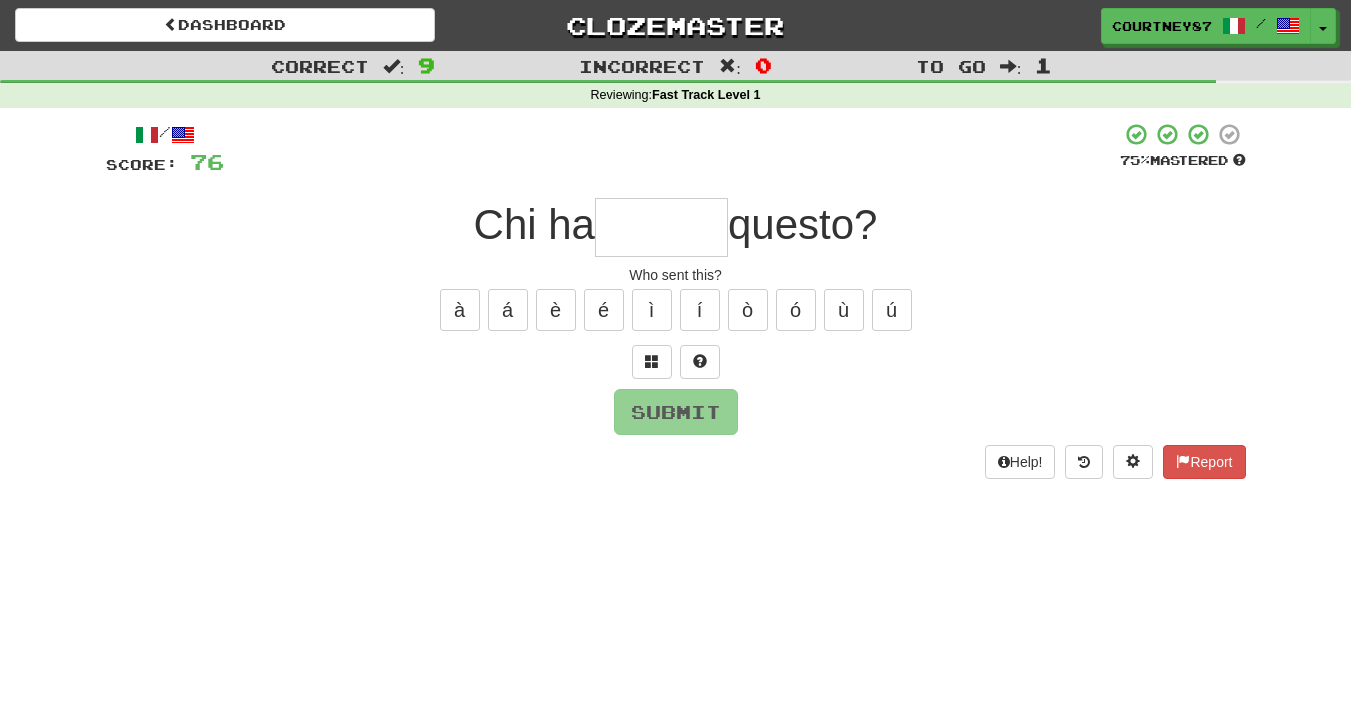 type on "*" 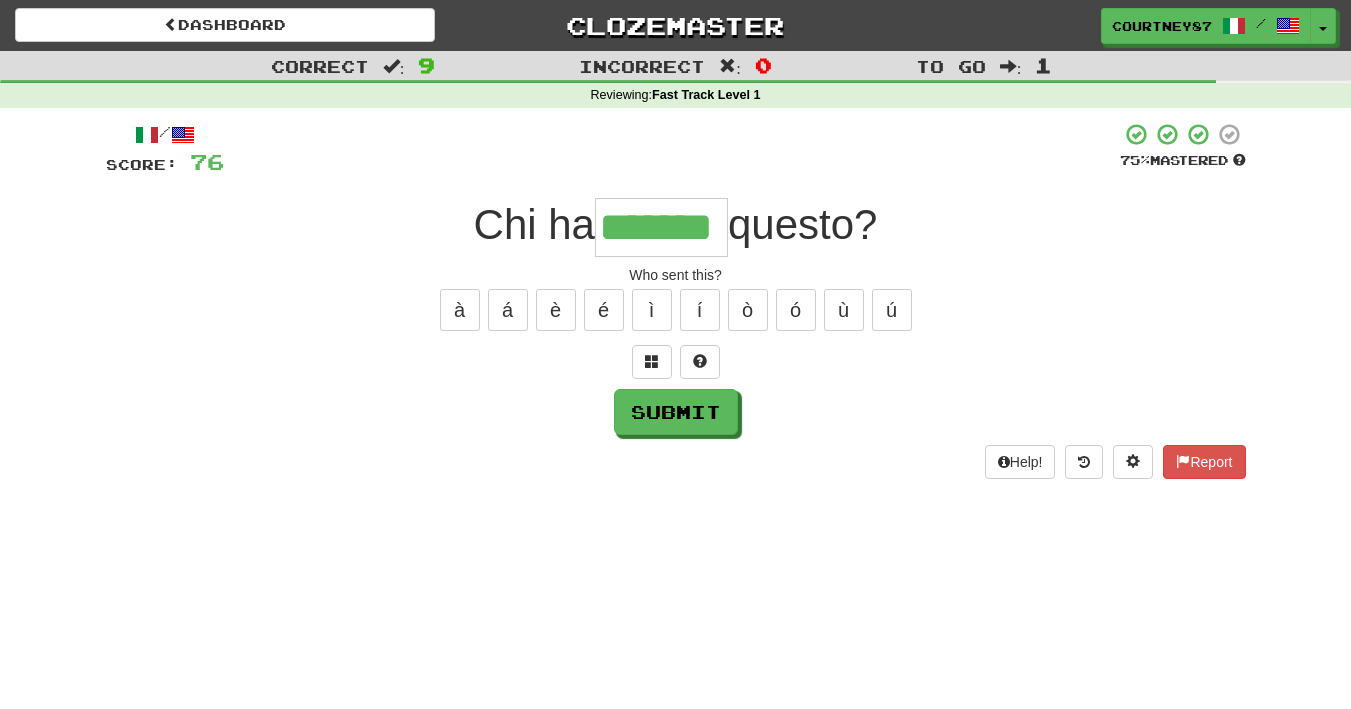 type on "*******" 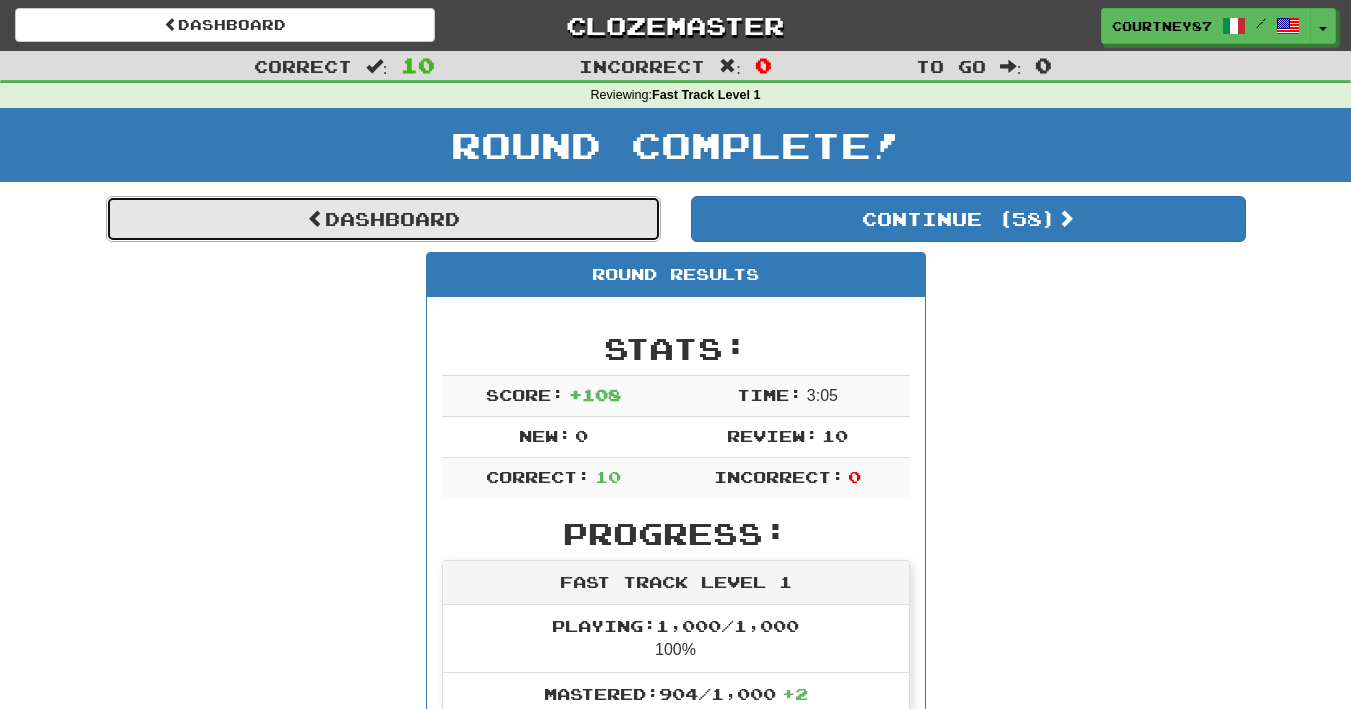 click on "Dashboard" at bounding box center (383, 219) 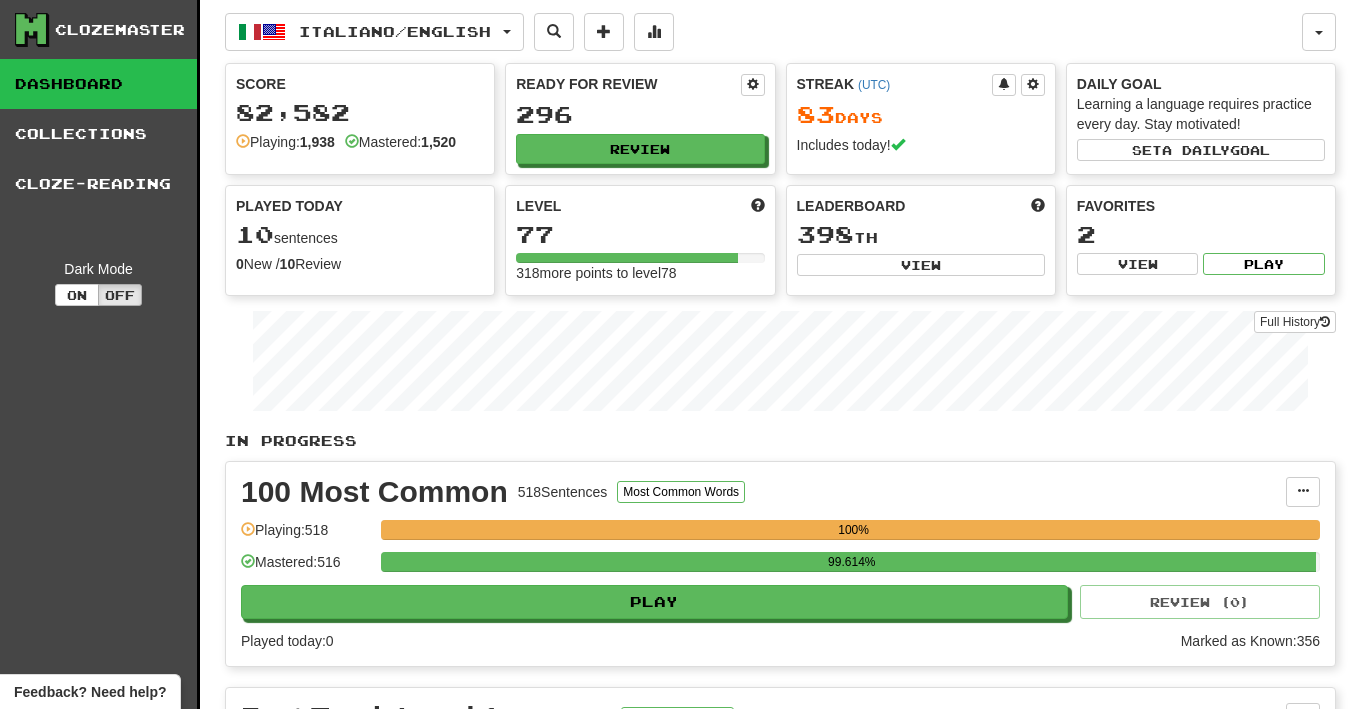 scroll, scrollTop: 0, scrollLeft: 0, axis: both 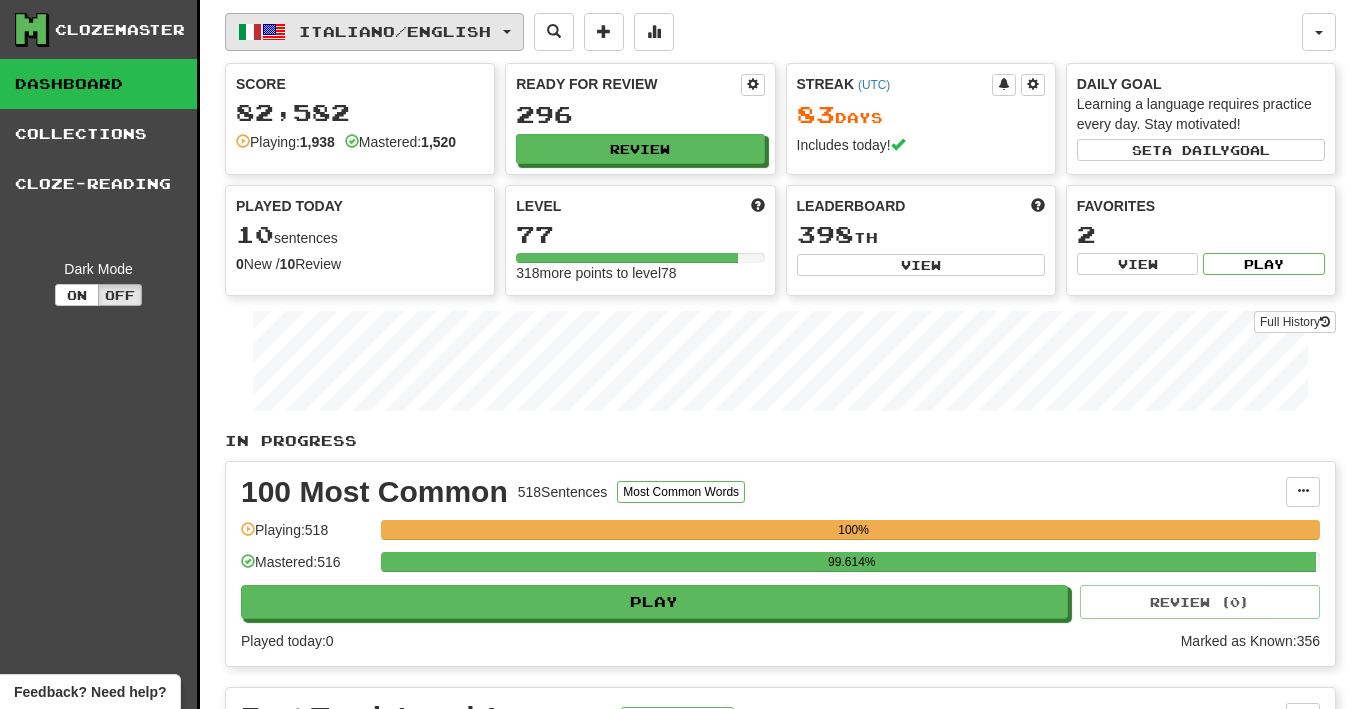 click on "Italiano  /  English" at bounding box center (374, 32) 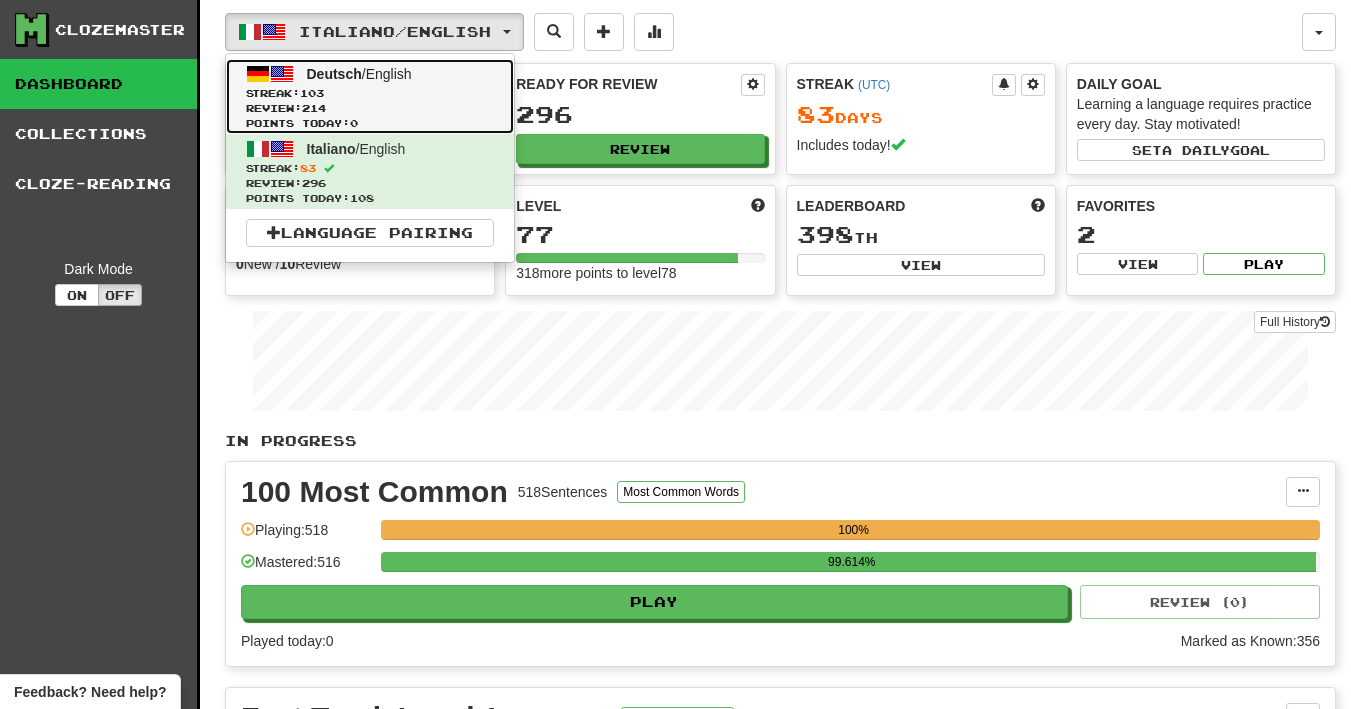 click on "Streak:  103" at bounding box center (370, 93) 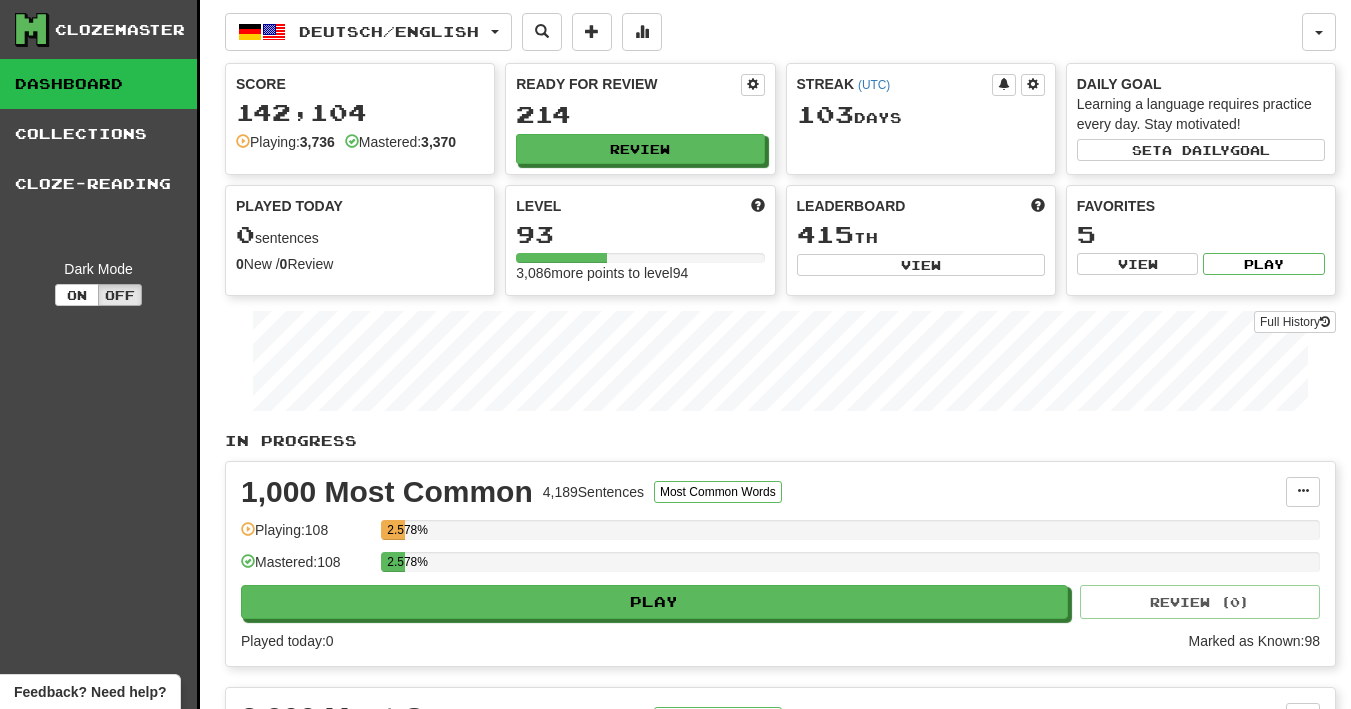 scroll, scrollTop: 0, scrollLeft: 0, axis: both 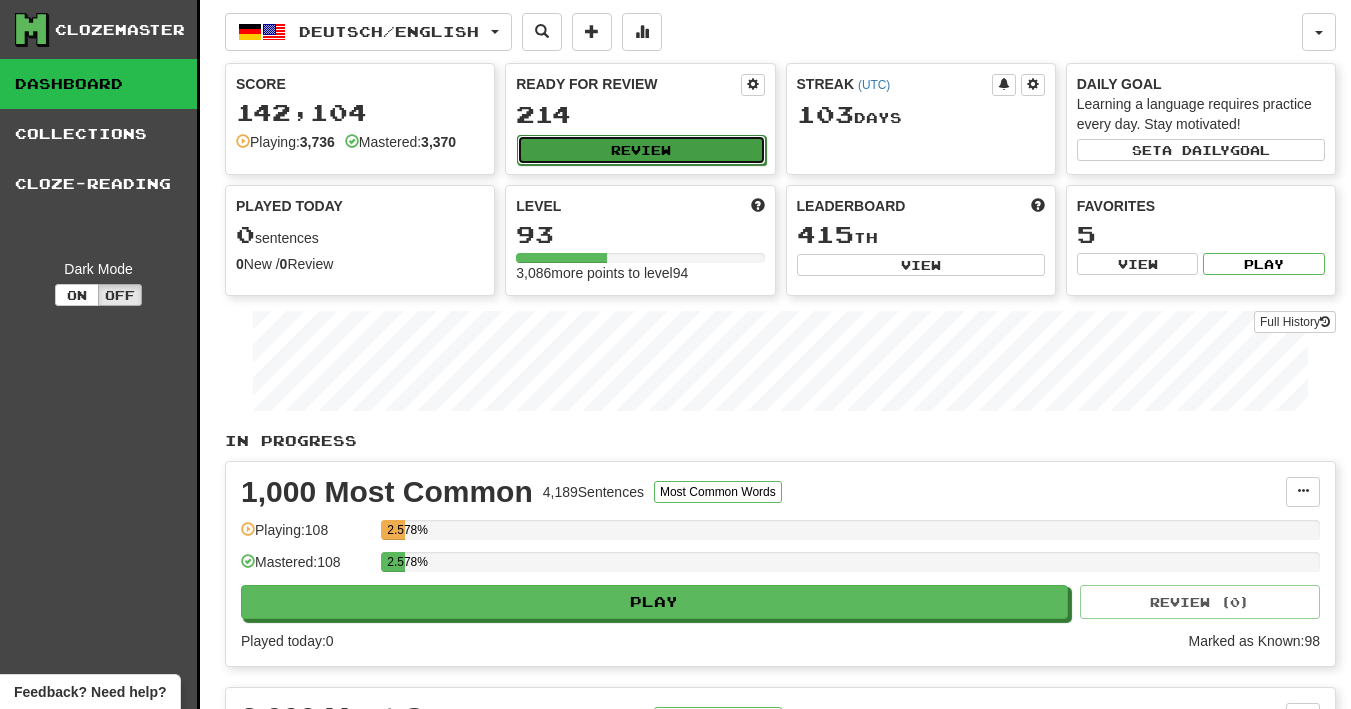 click on "Review" at bounding box center (641, 150) 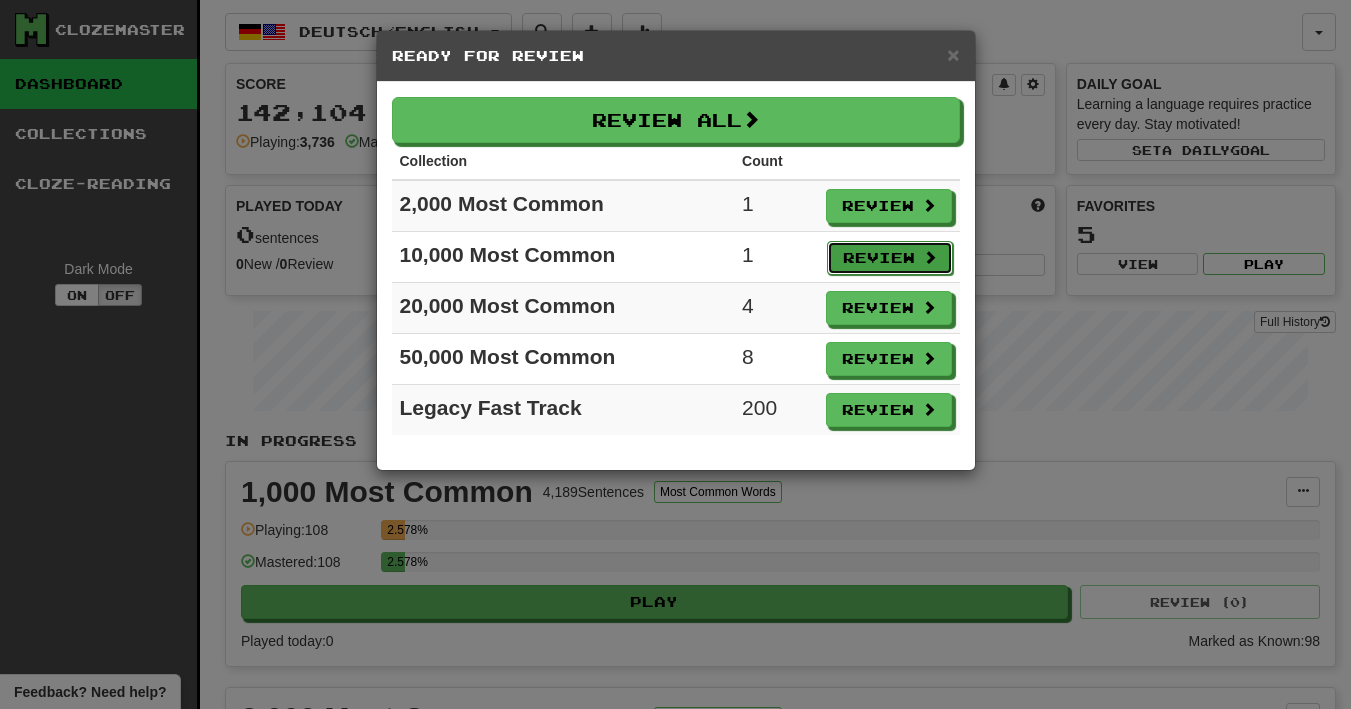click on "Review" at bounding box center [890, 258] 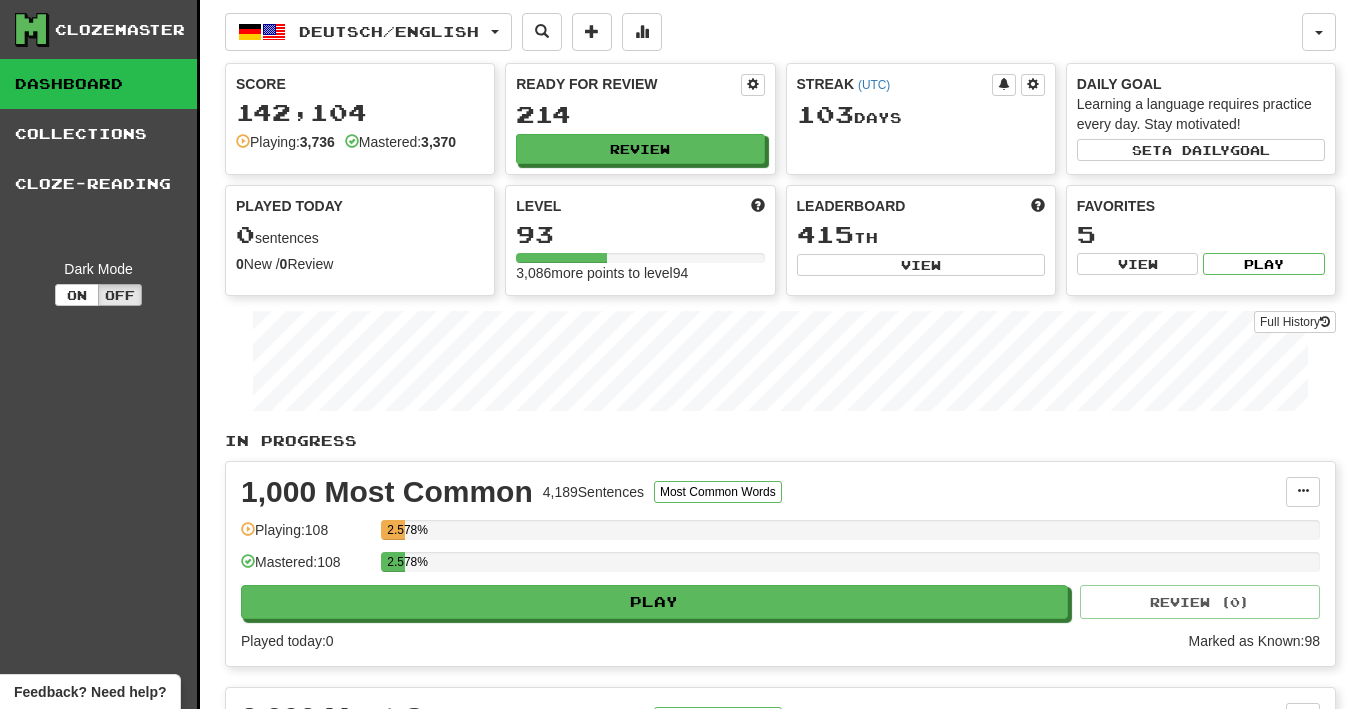 select on "**" 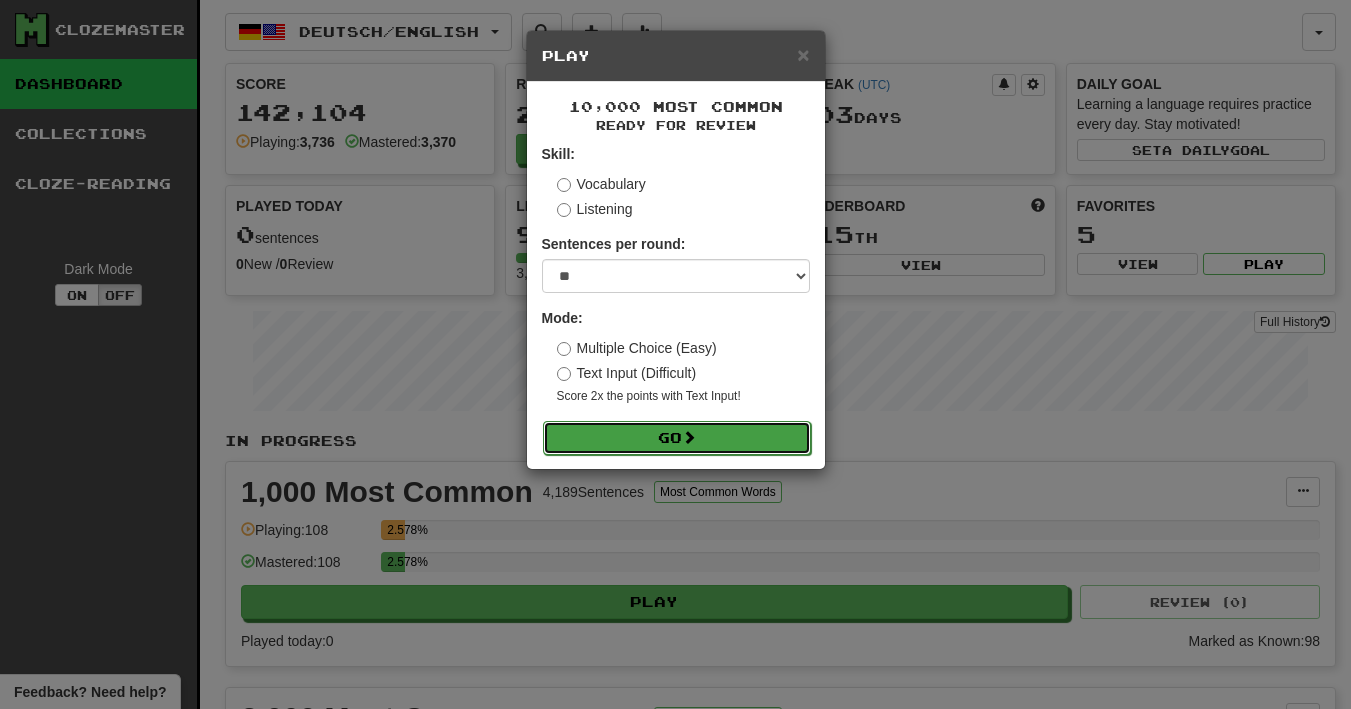 click on "Go" at bounding box center [677, 438] 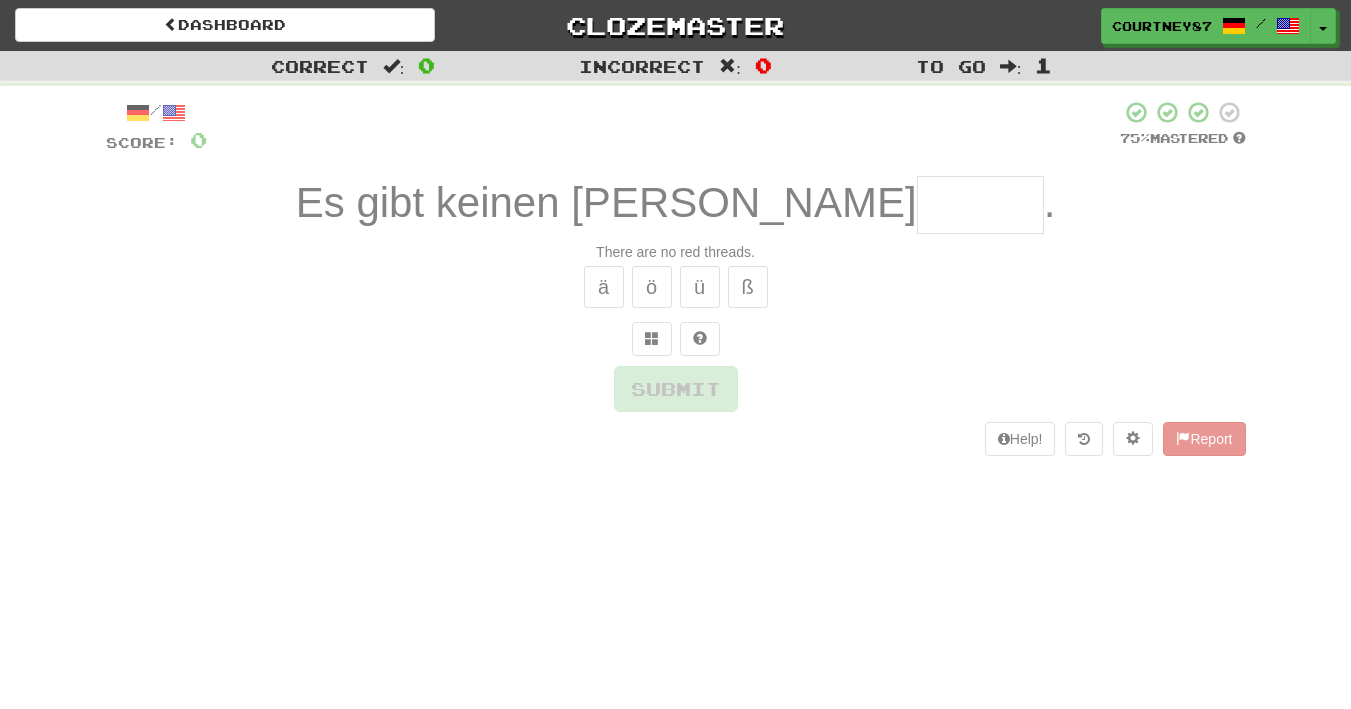 scroll, scrollTop: 0, scrollLeft: 0, axis: both 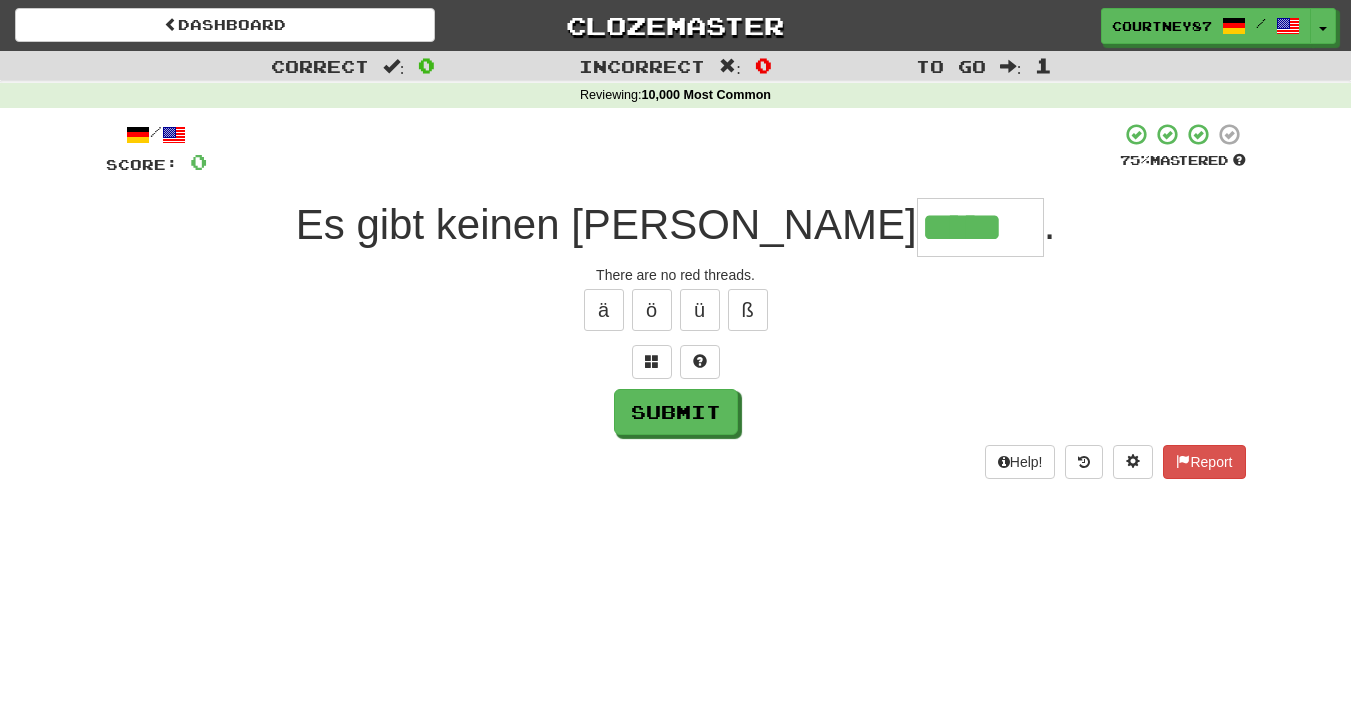 type on "*****" 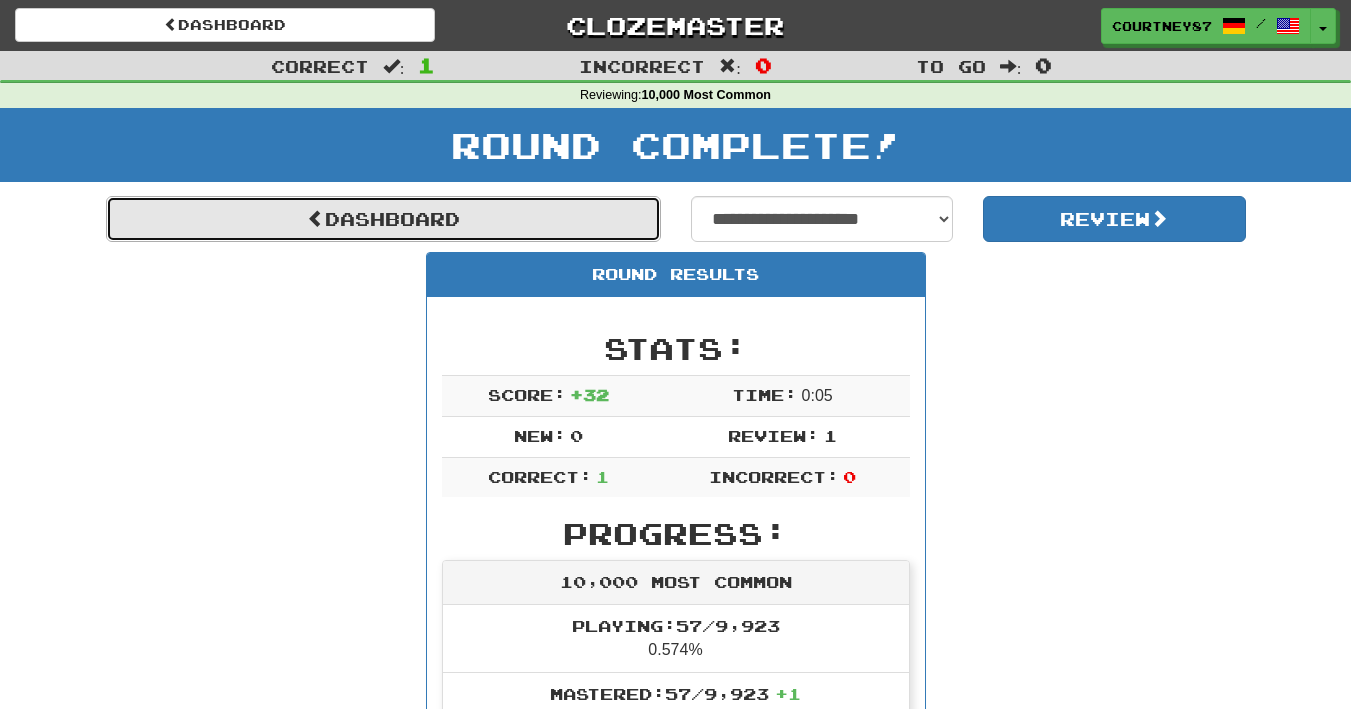 click on "Dashboard" at bounding box center [383, 219] 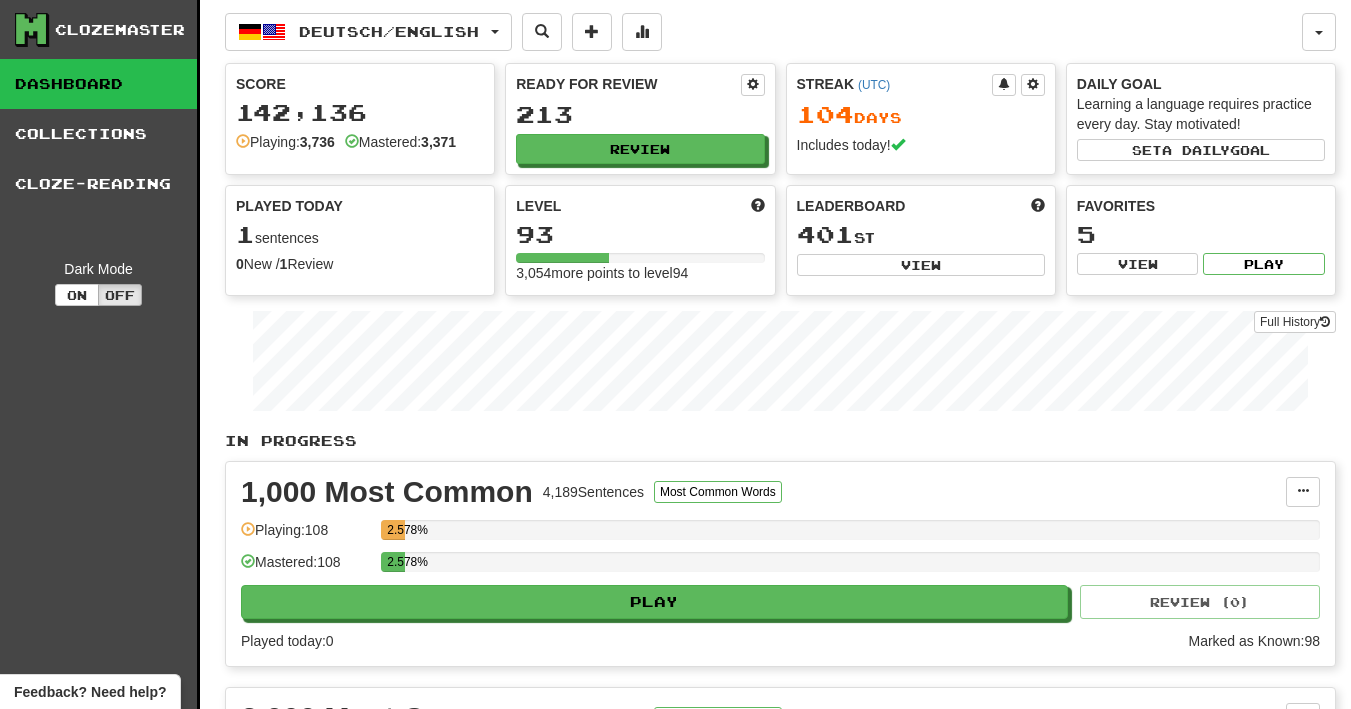 scroll, scrollTop: 0, scrollLeft: 0, axis: both 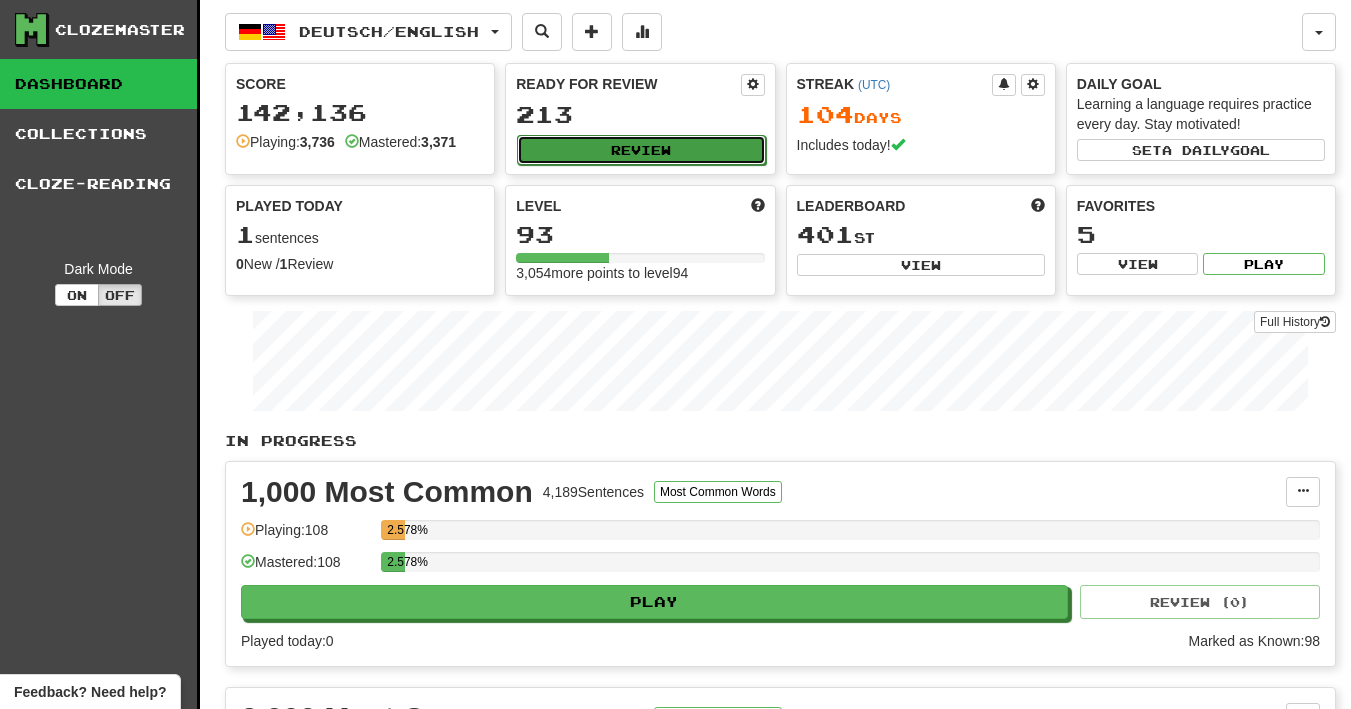 click on "Review" at bounding box center (641, 150) 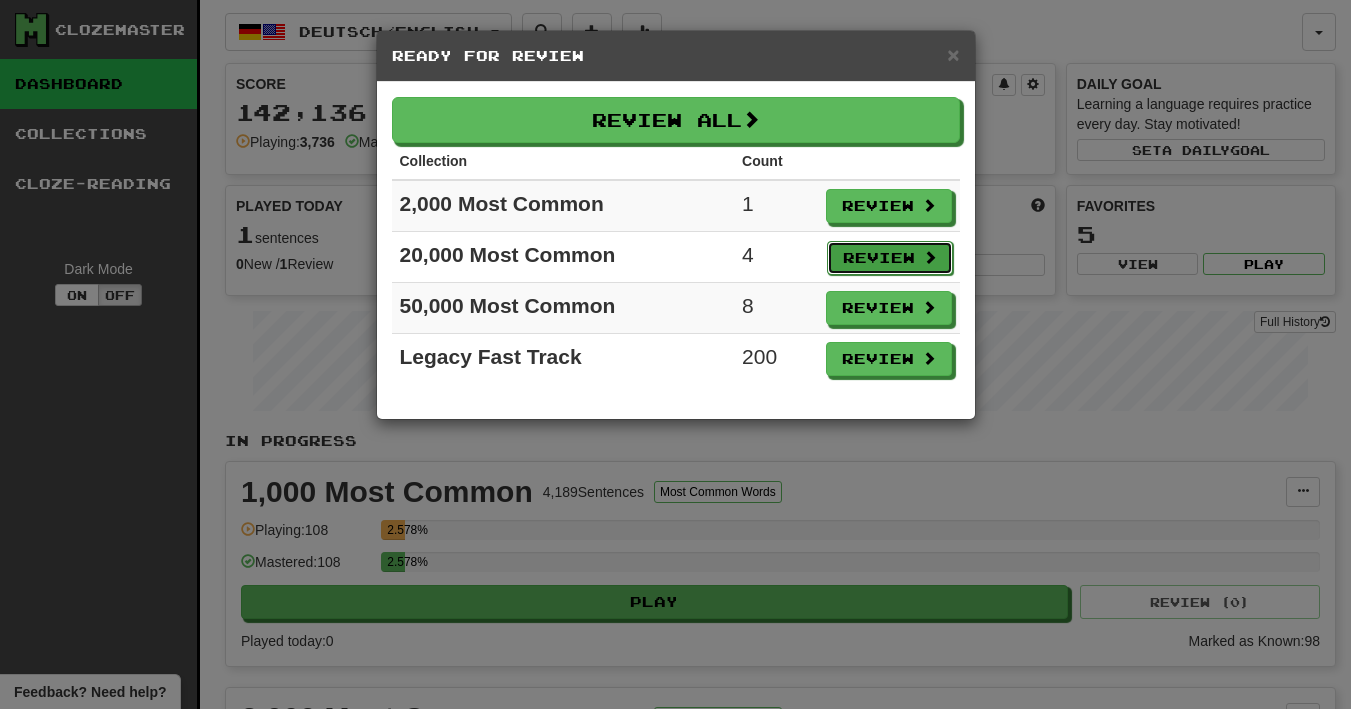 click on "Review" at bounding box center [890, 258] 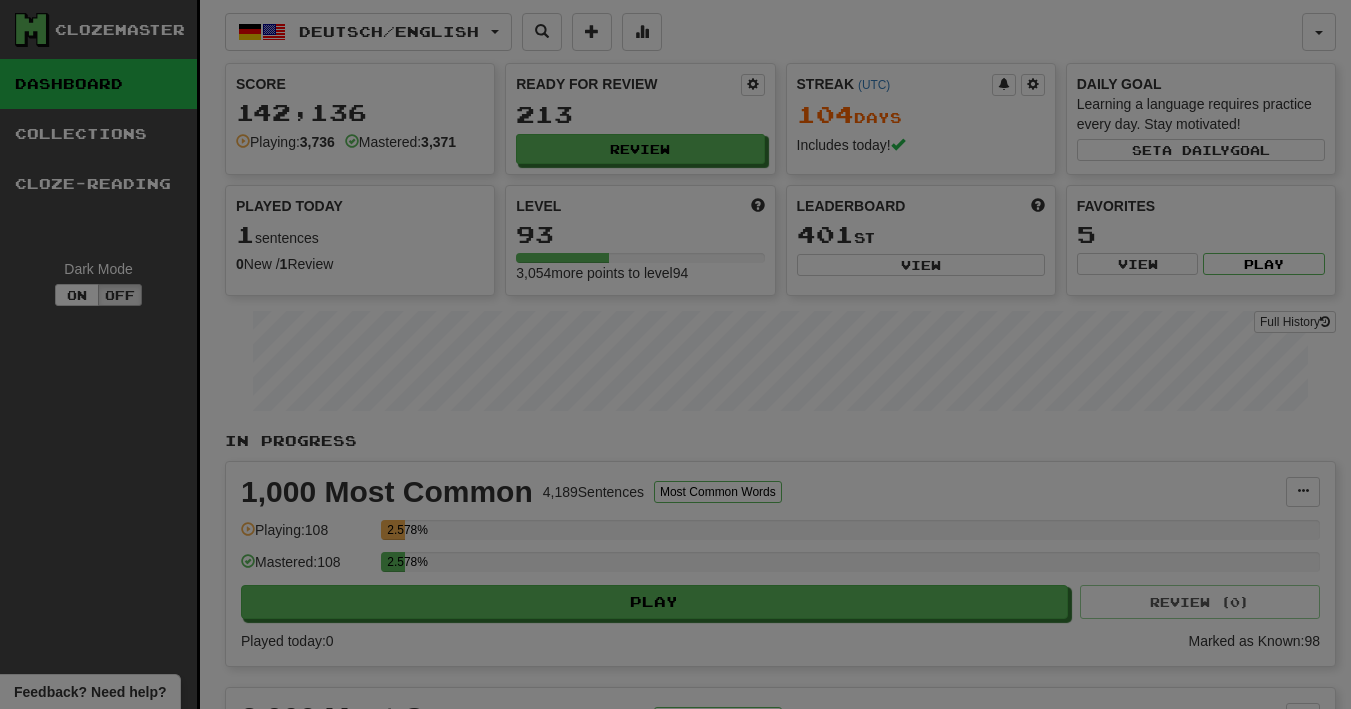 select on "**" 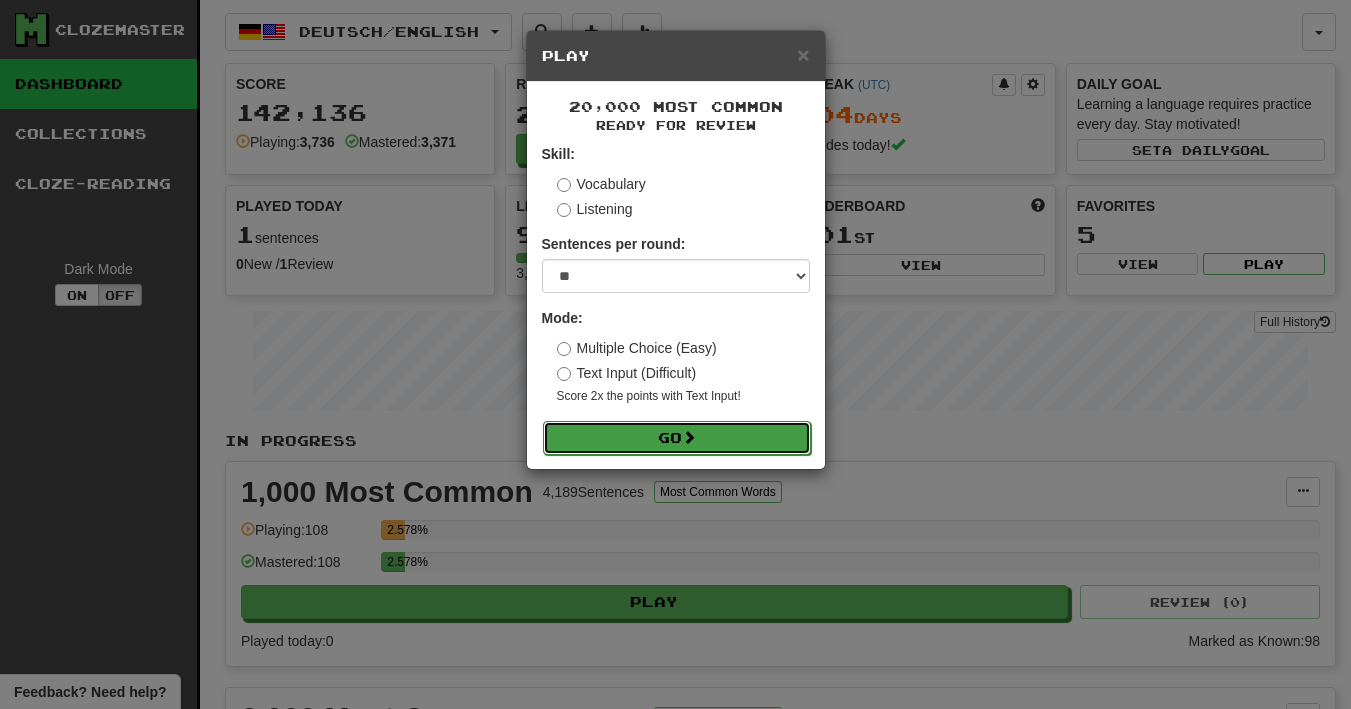 click on "Go" at bounding box center (677, 438) 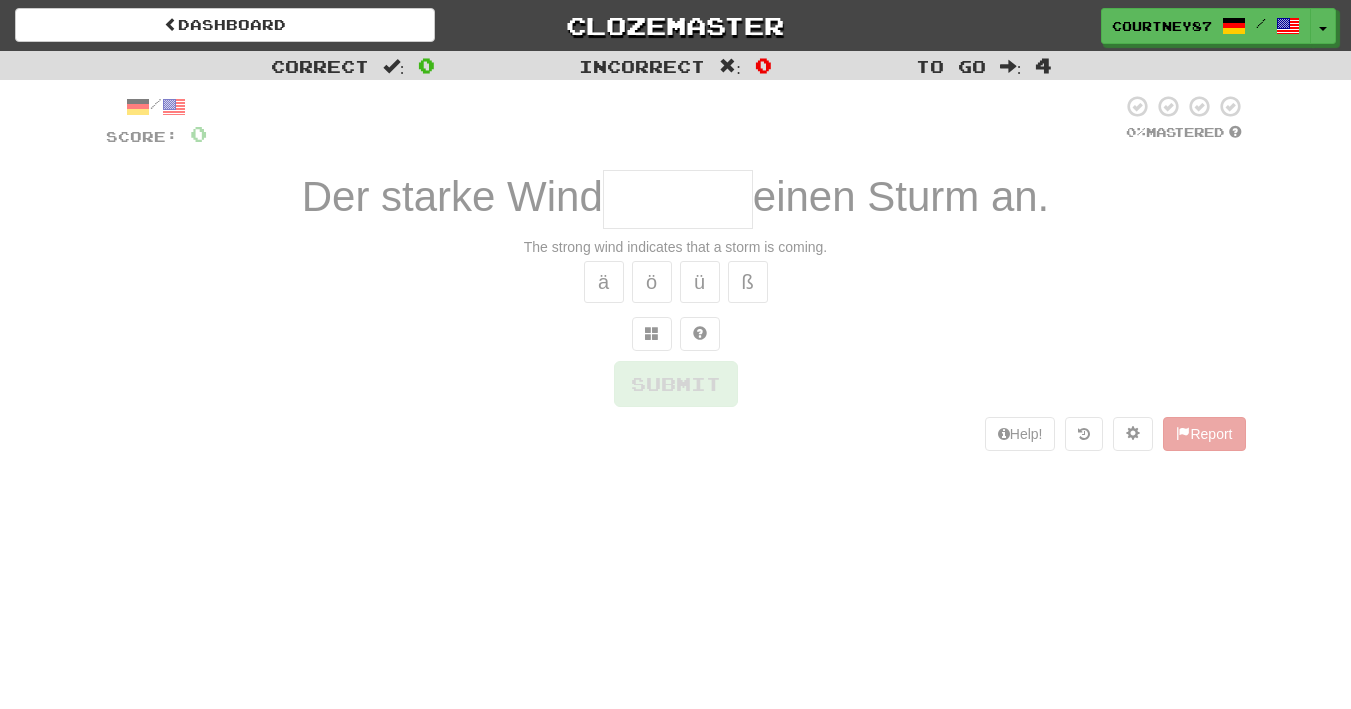 scroll, scrollTop: 0, scrollLeft: 0, axis: both 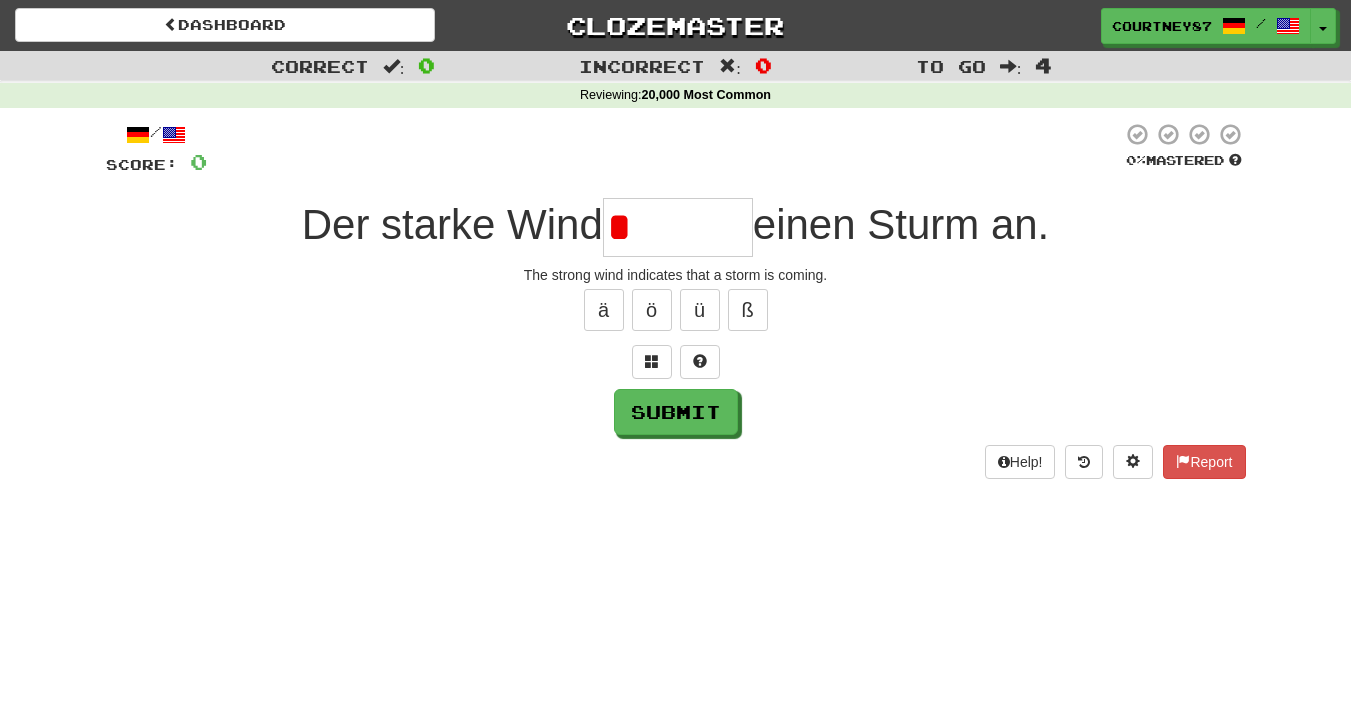 type on "*" 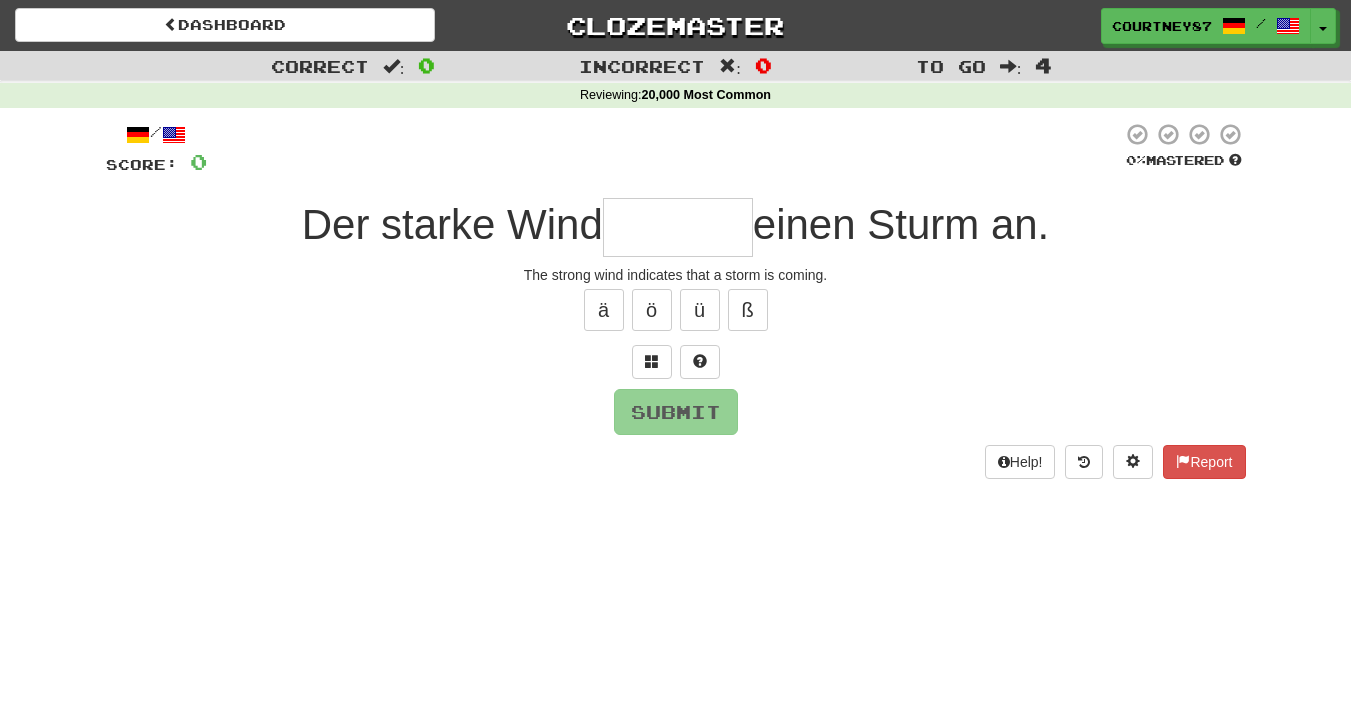 type on "*" 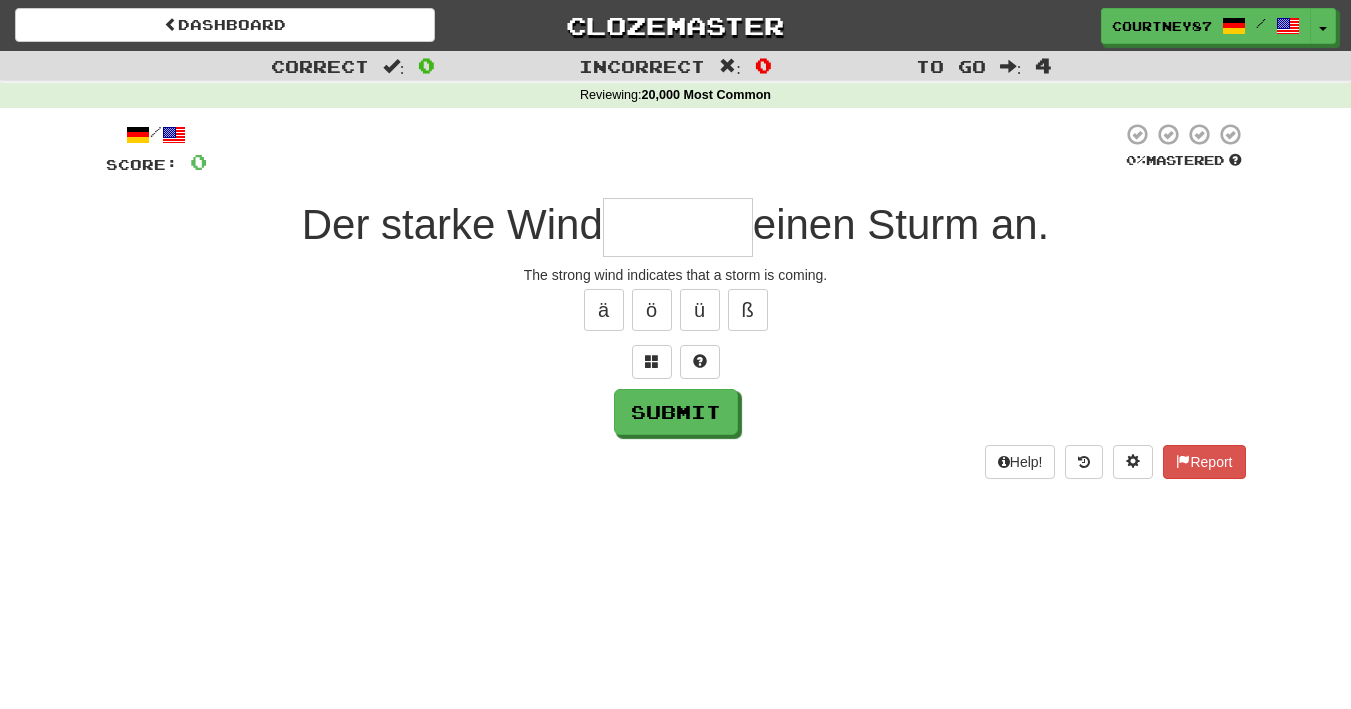 type on "*" 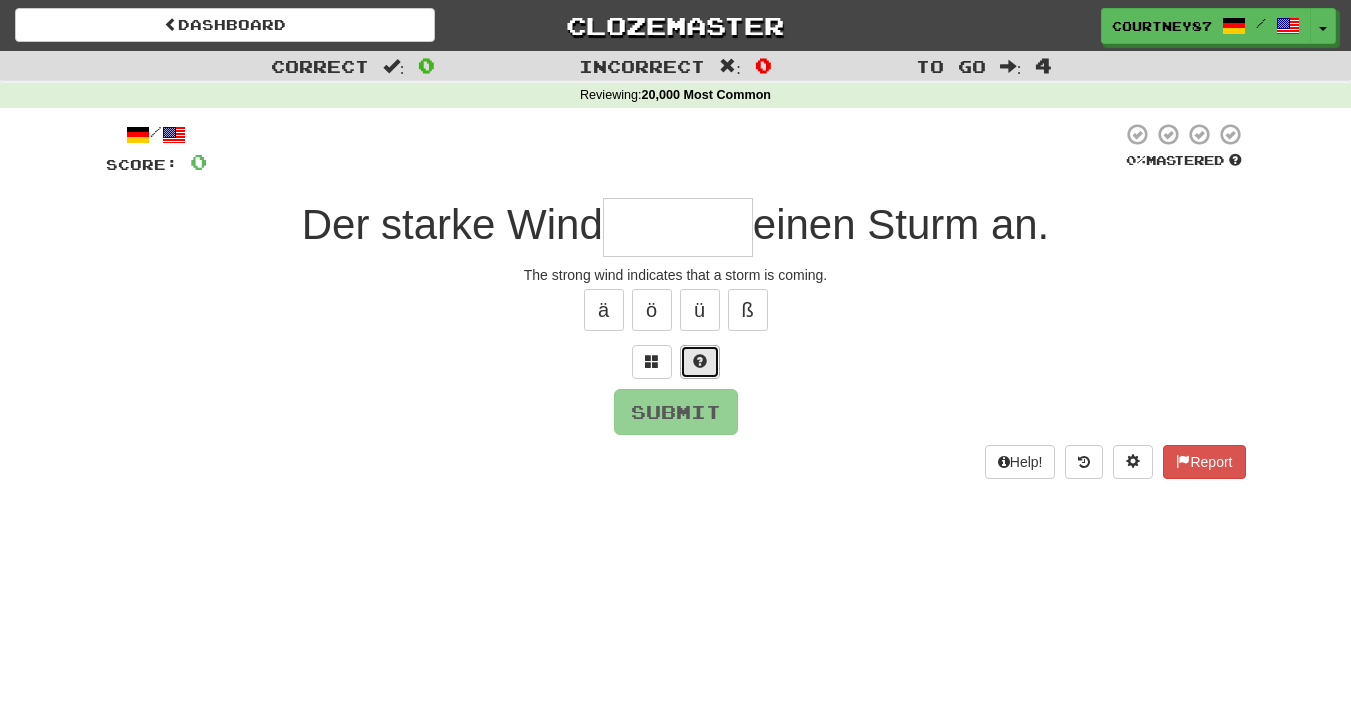 click at bounding box center [700, 361] 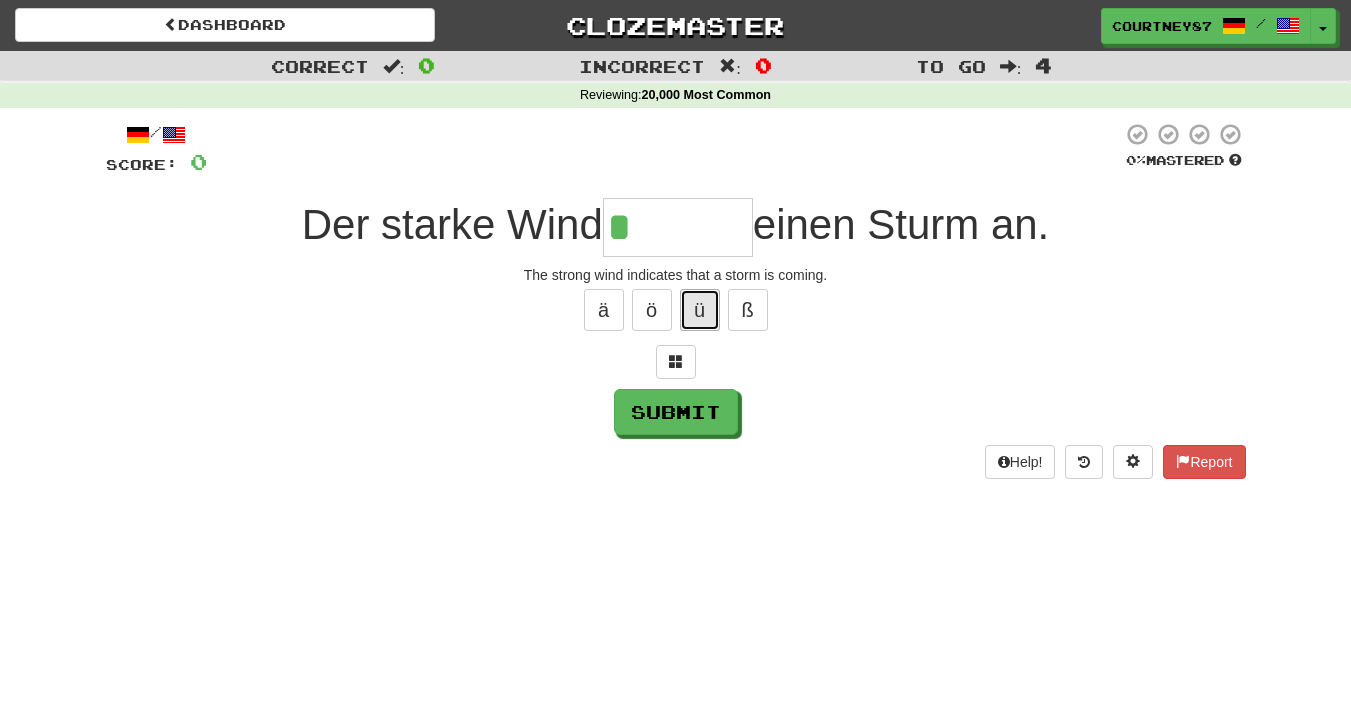 click on "ü" at bounding box center [700, 310] 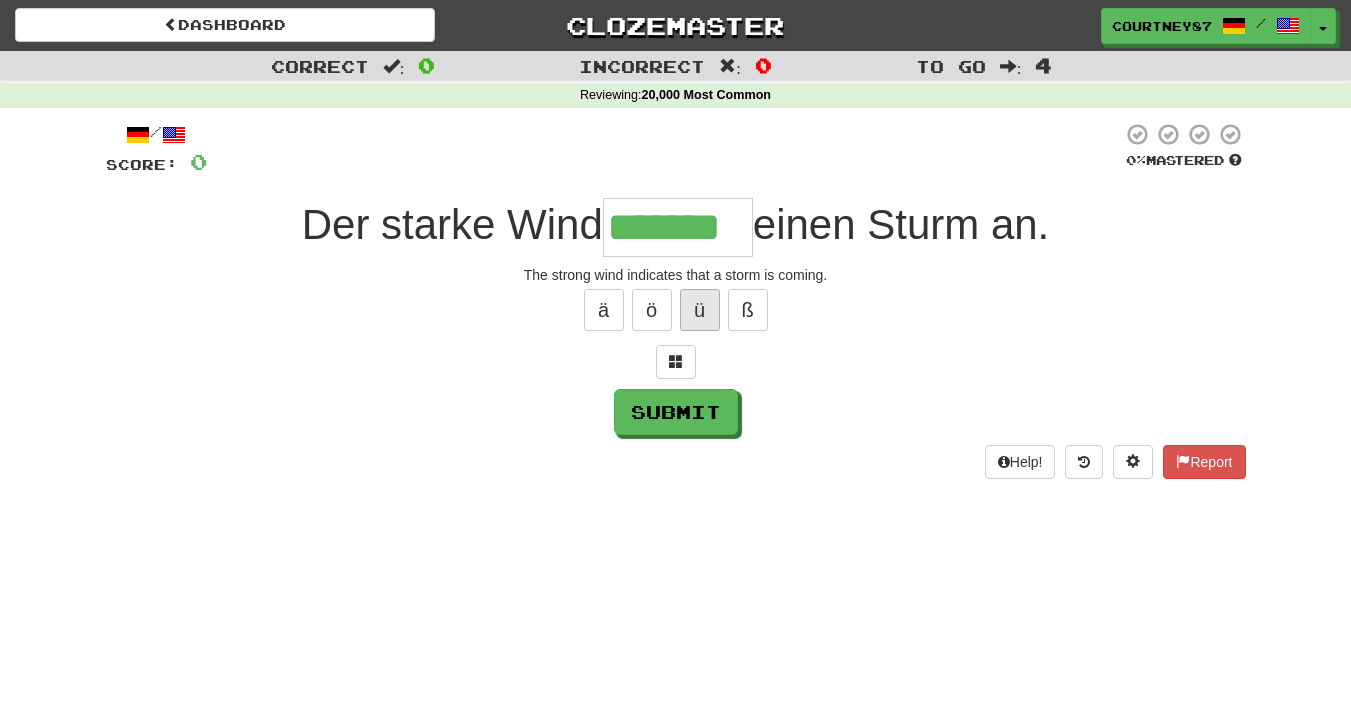 type on "*******" 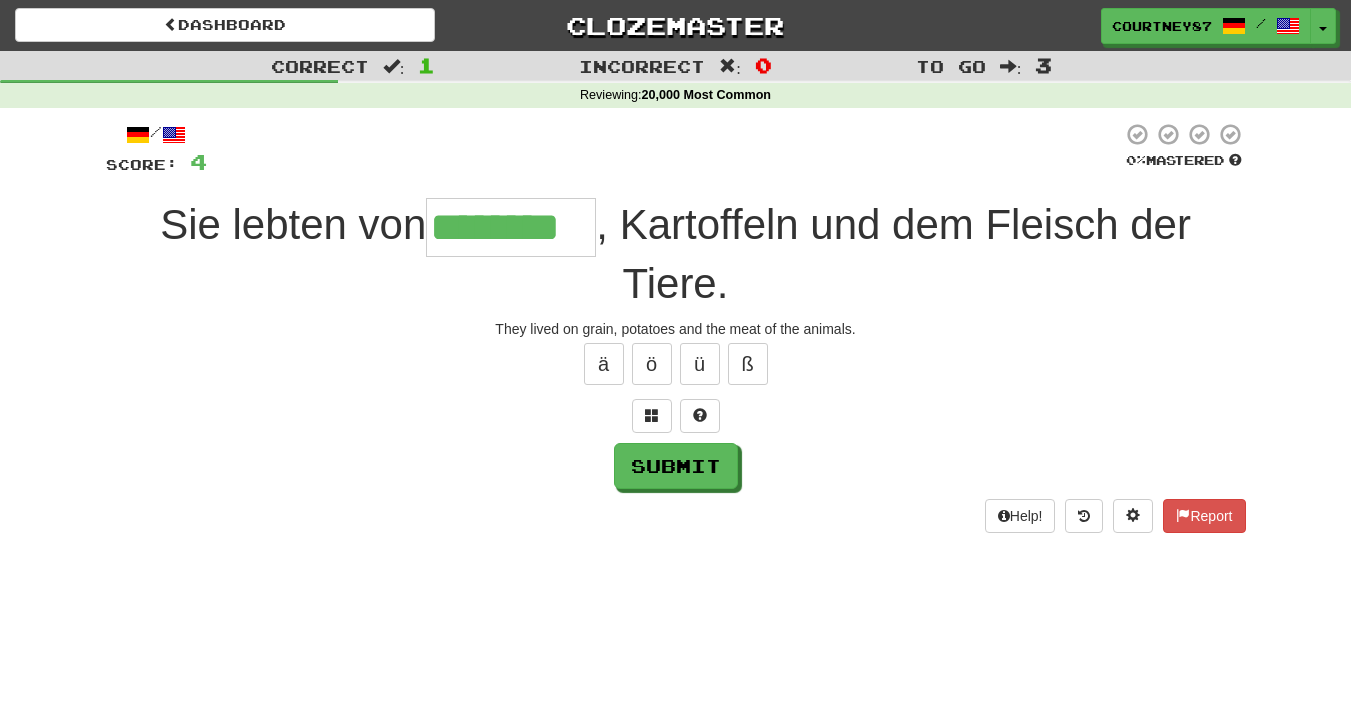 scroll, scrollTop: 0, scrollLeft: 0, axis: both 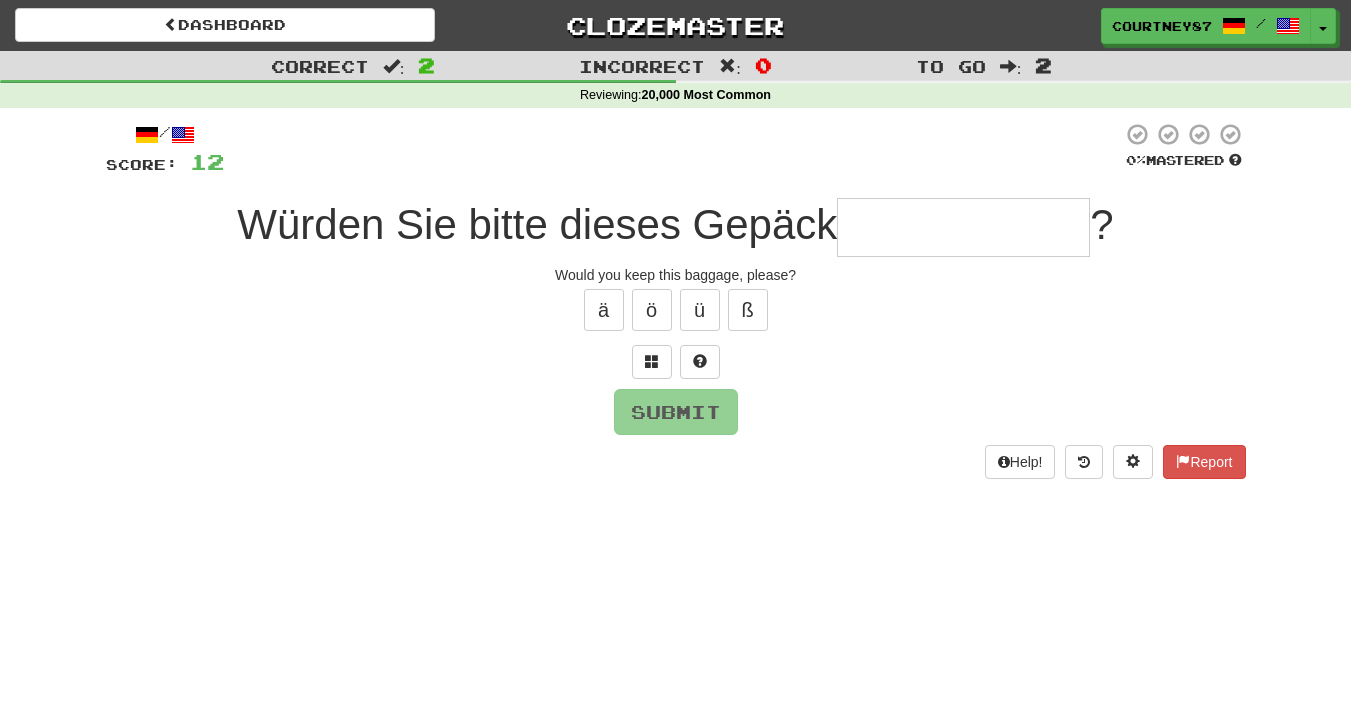 type on "*" 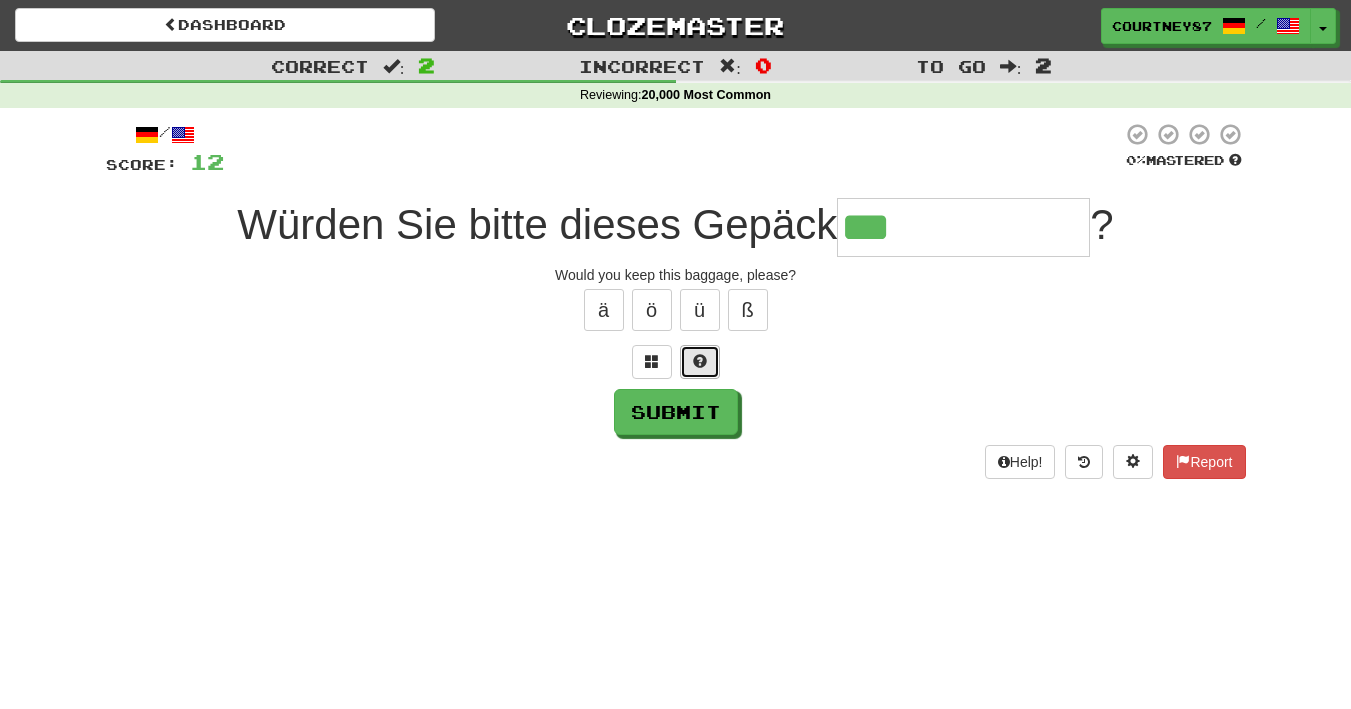 click at bounding box center (700, 362) 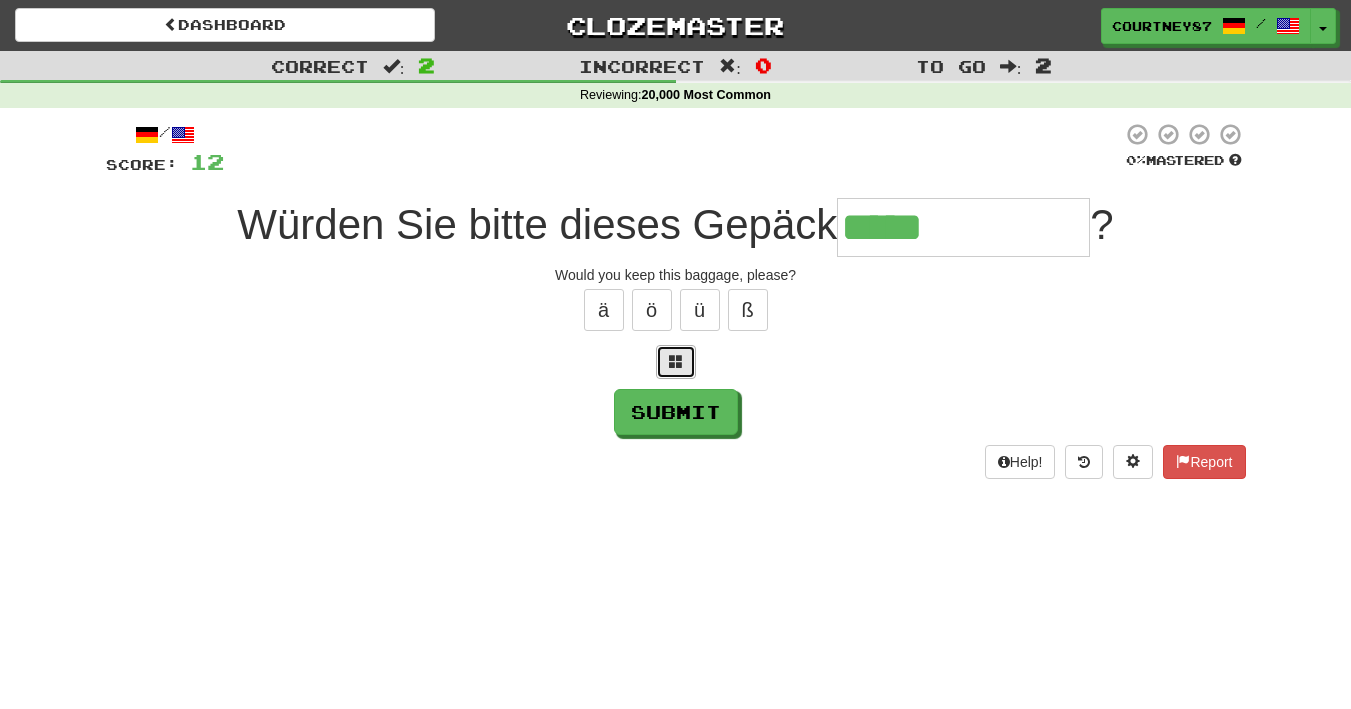 click at bounding box center (676, 362) 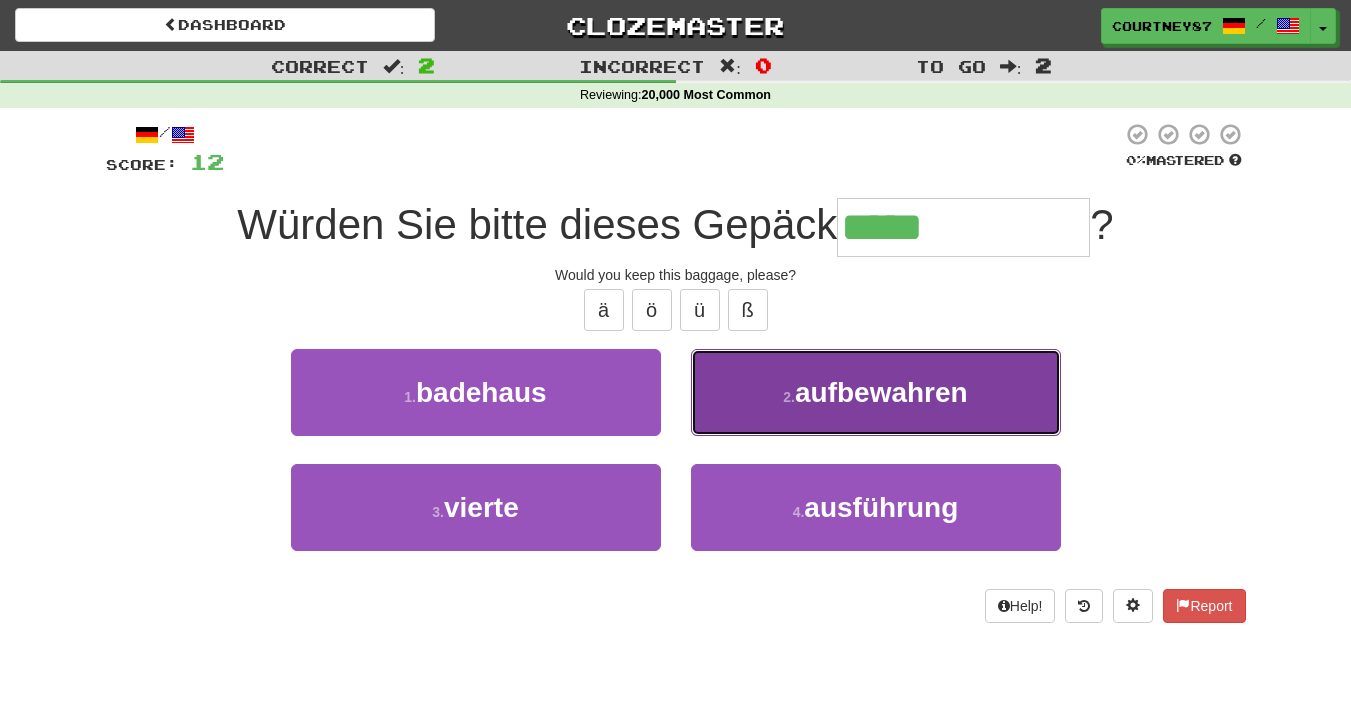 click on "2 .  aufbewahren" at bounding box center [876, 392] 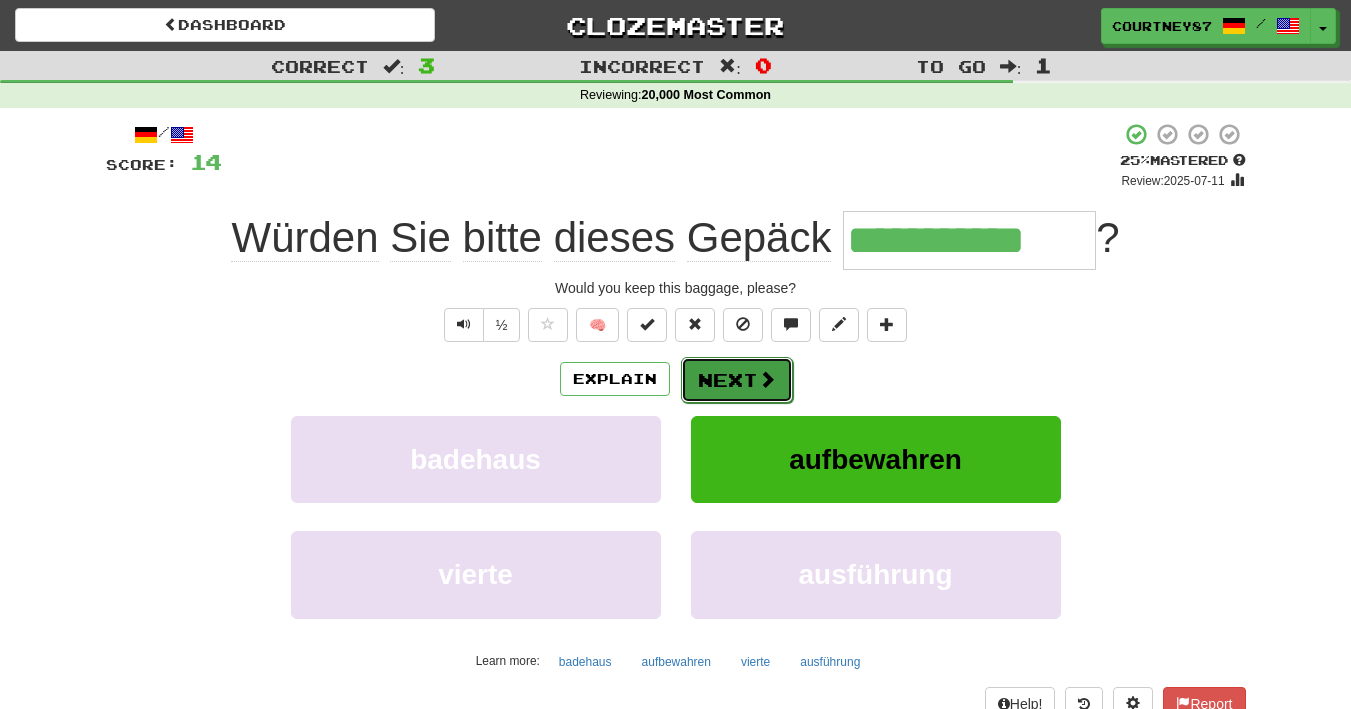click on "Next" at bounding box center (737, 380) 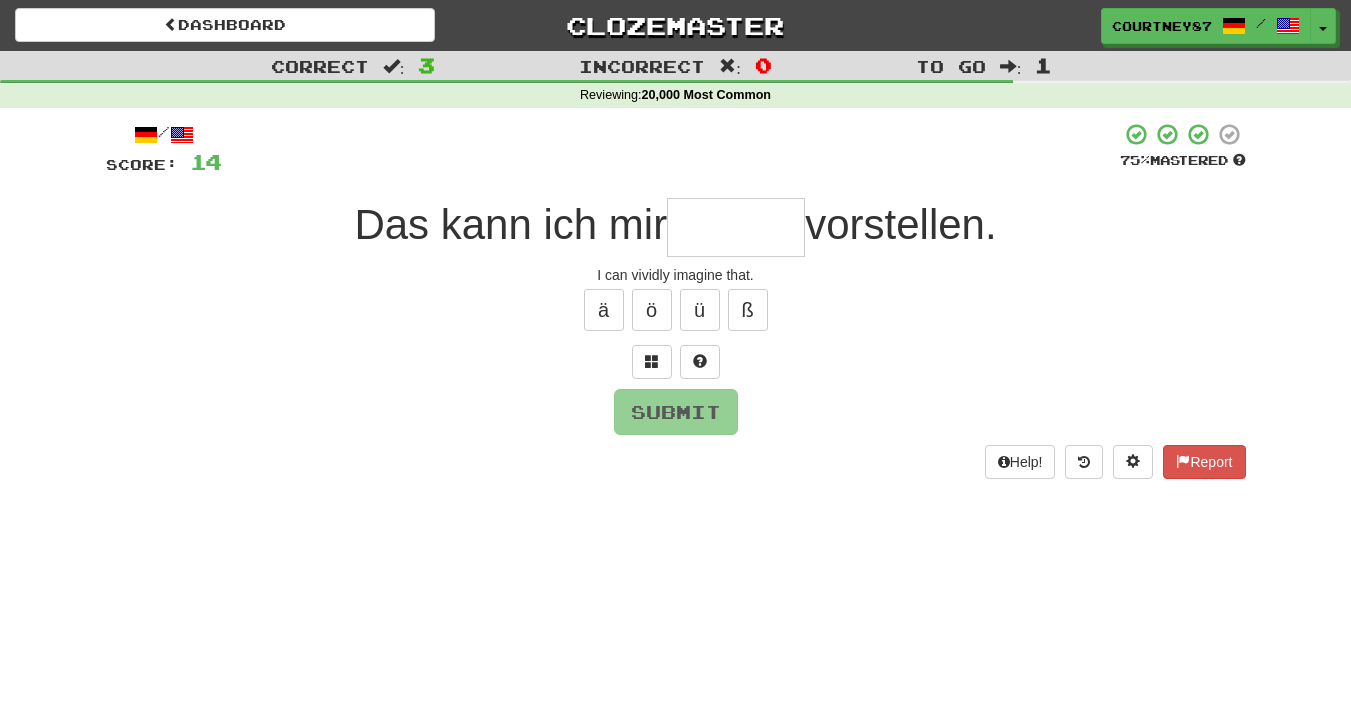 type on "*" 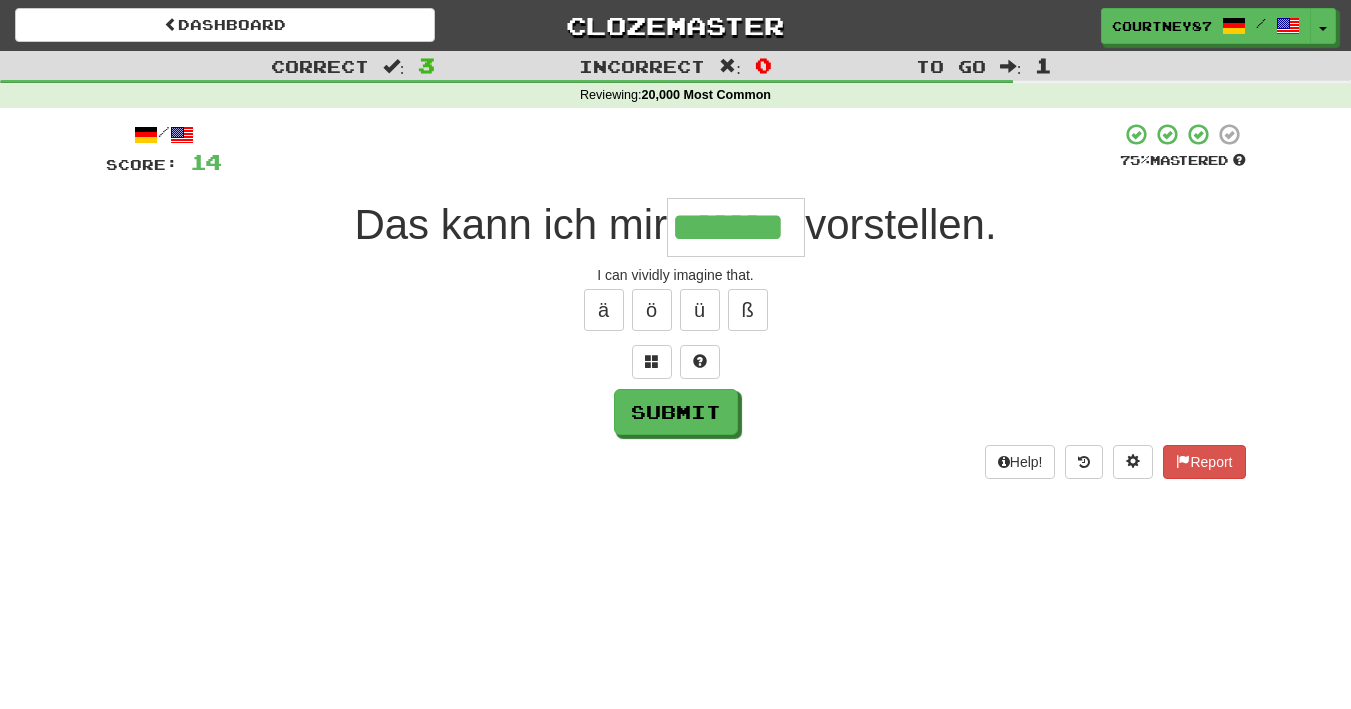 type on "*******" 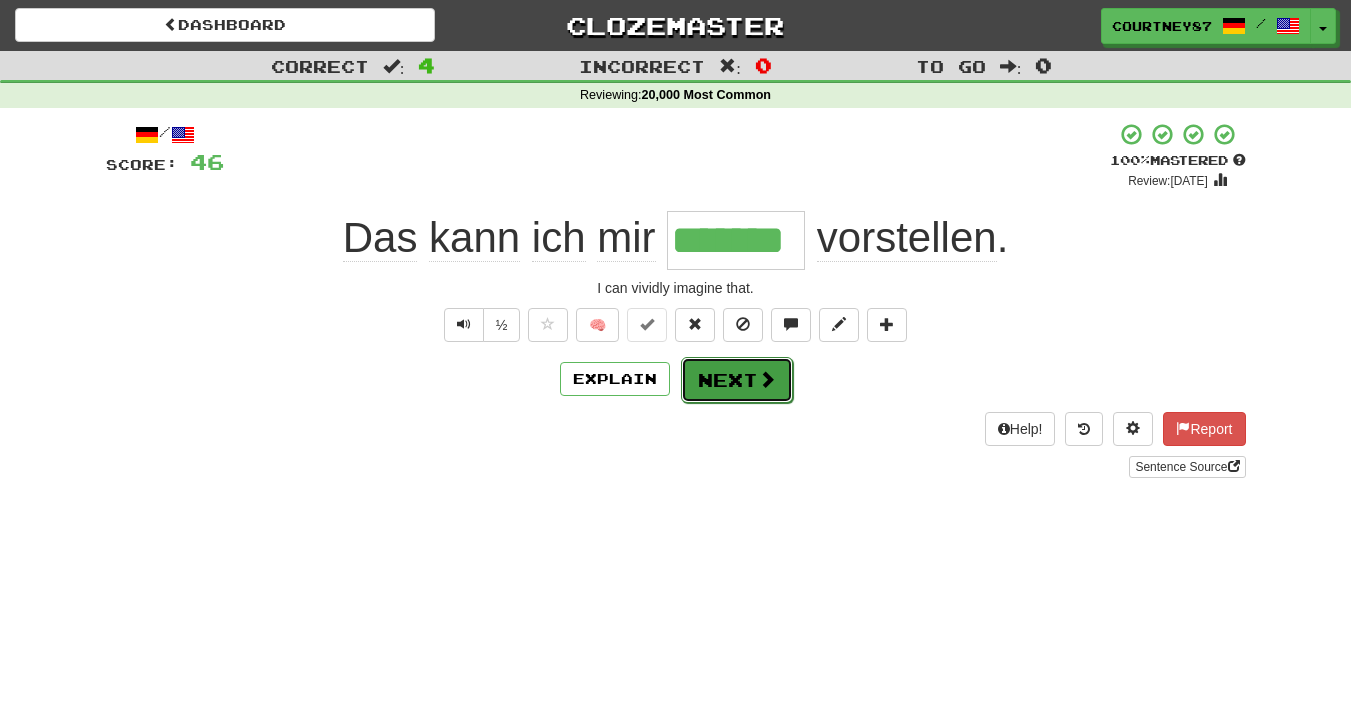 click on "Next" at bounding box center [737, 380] 